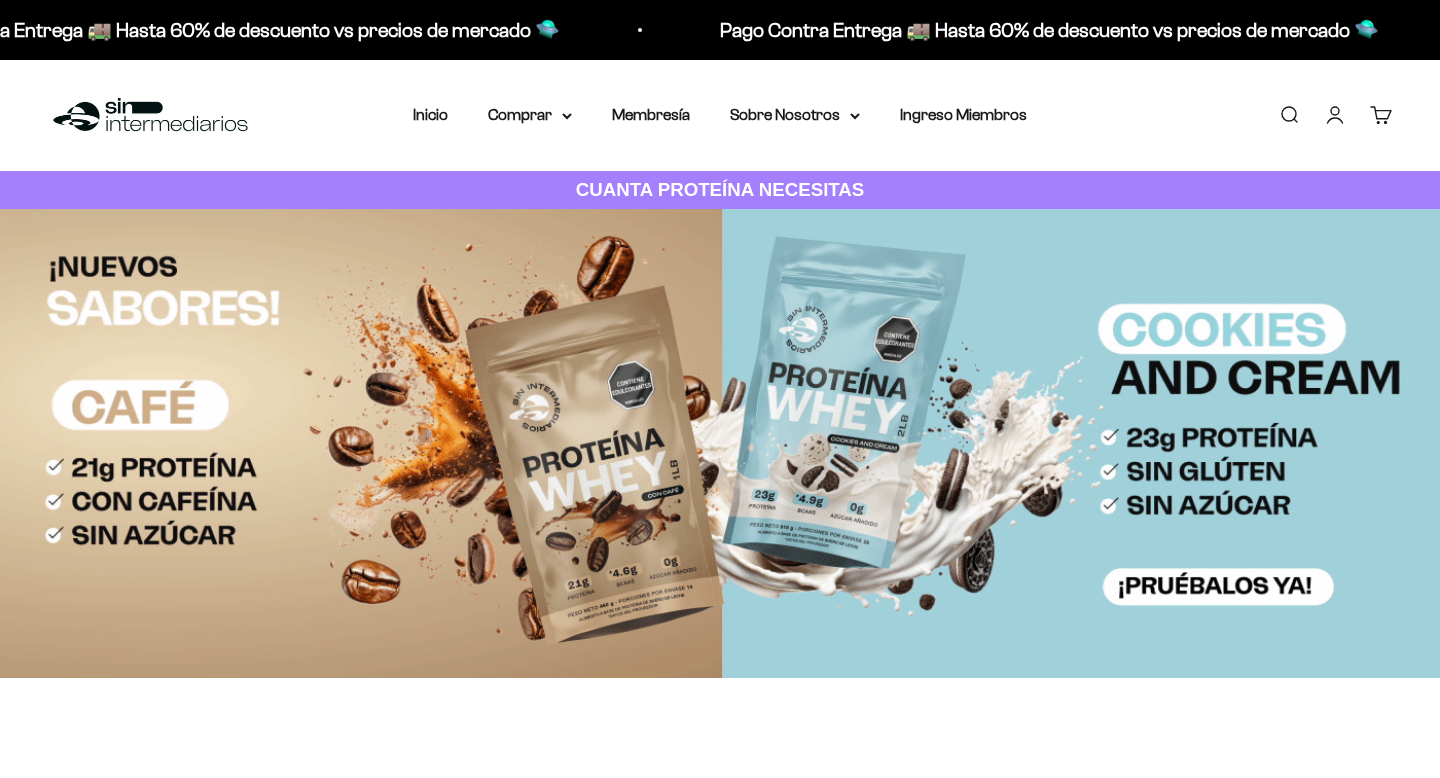 scroll, scrollTop: 0, scrollLeft: 0, axis: both 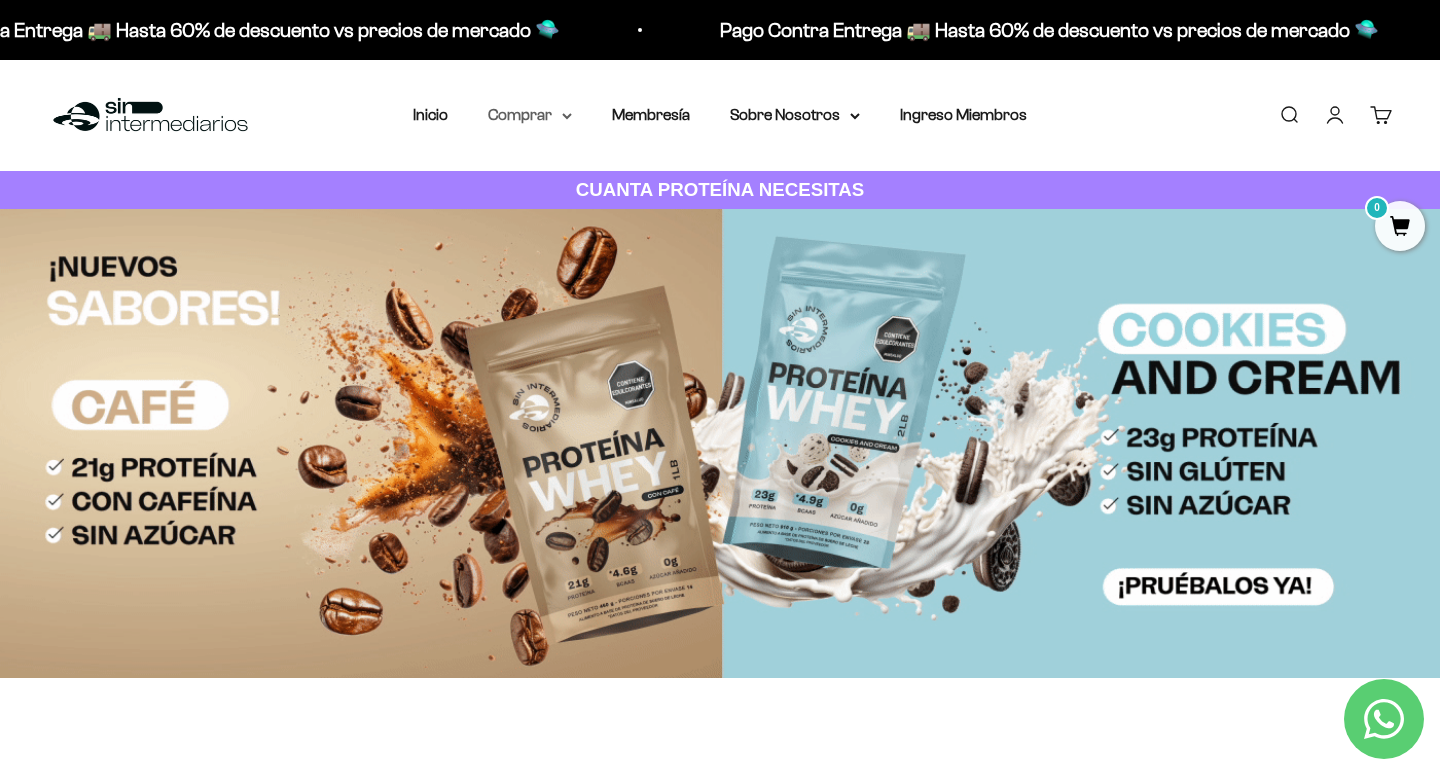 click on "Comprar" at bounding box center [530, 115] 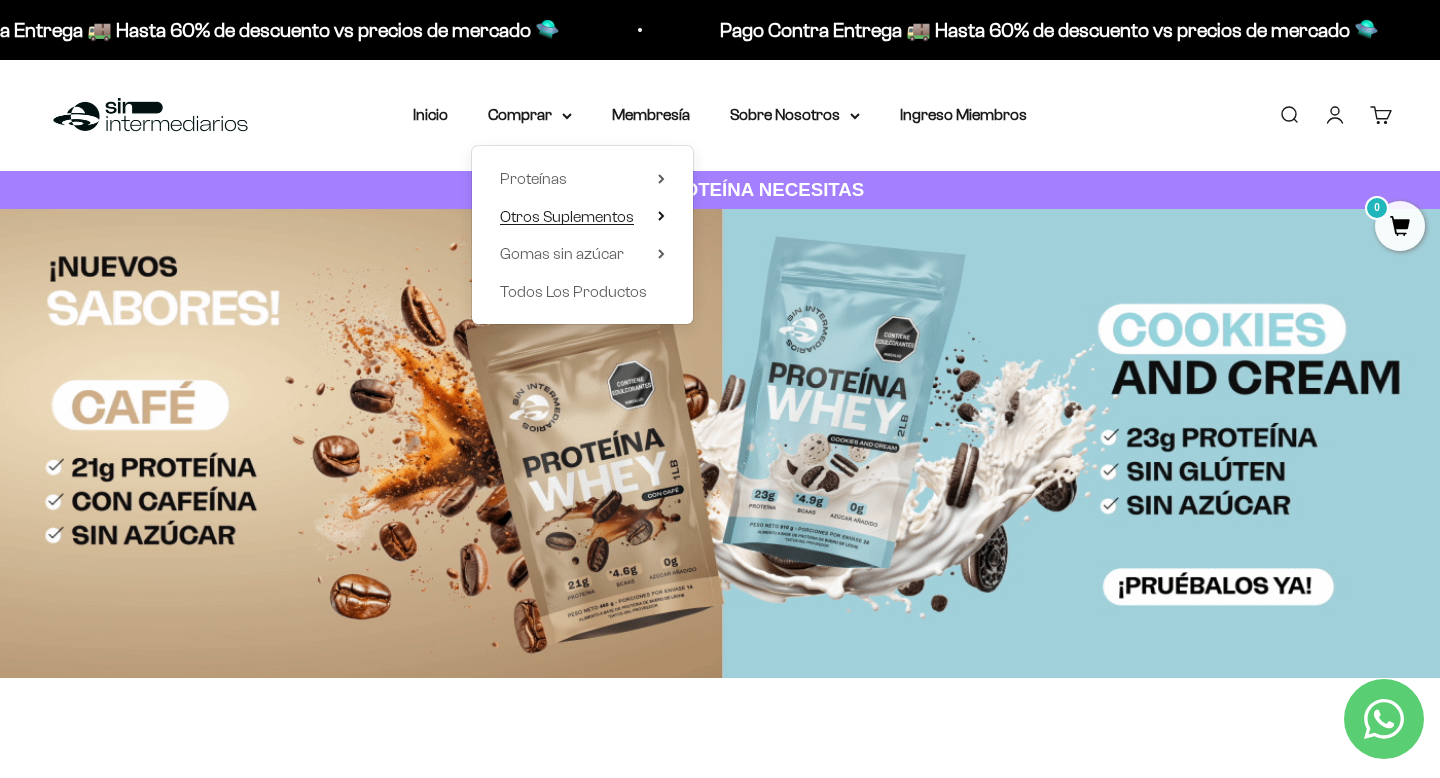 click on "Otros Suplementos" at bounding box center [567, 216] 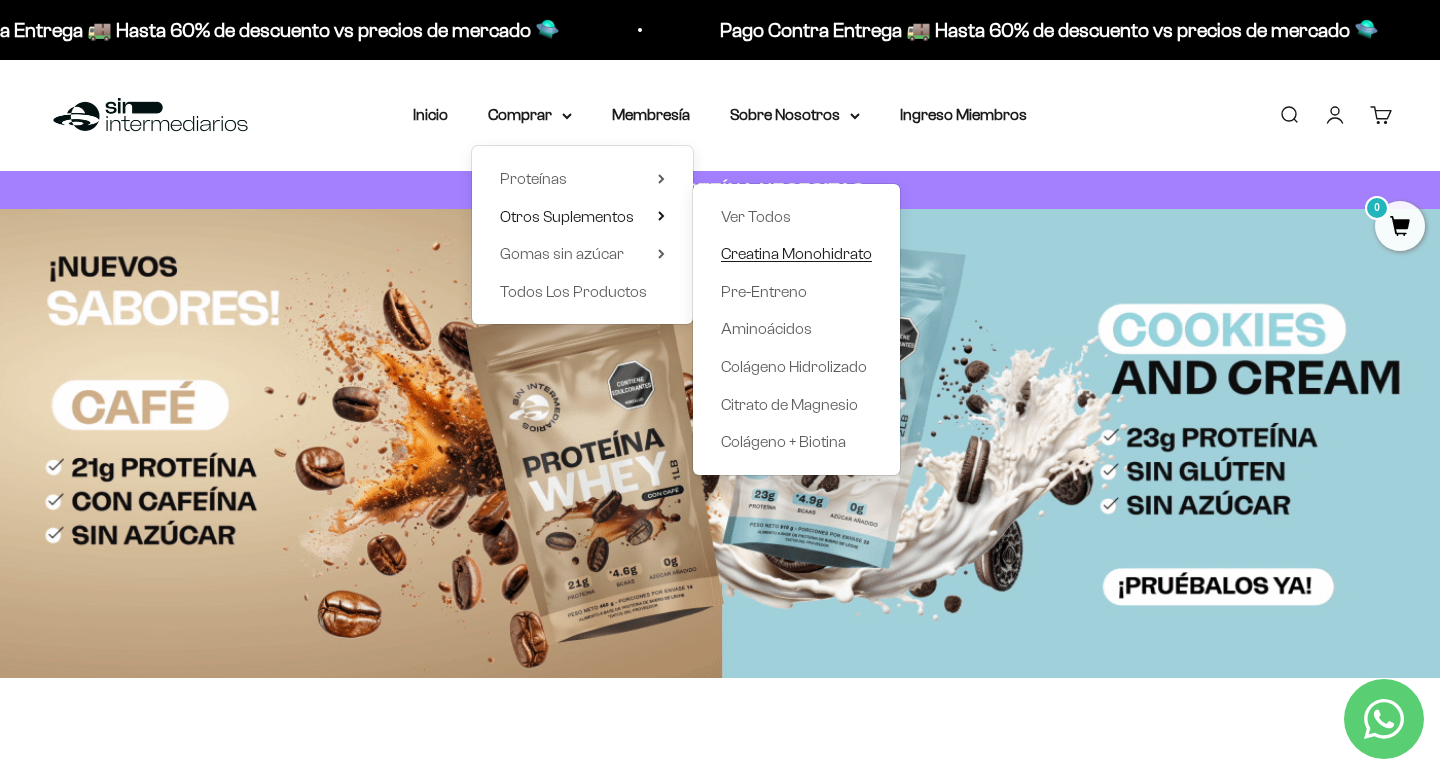click on "Creatina Monohidrato" at bounding box center [796, 253] 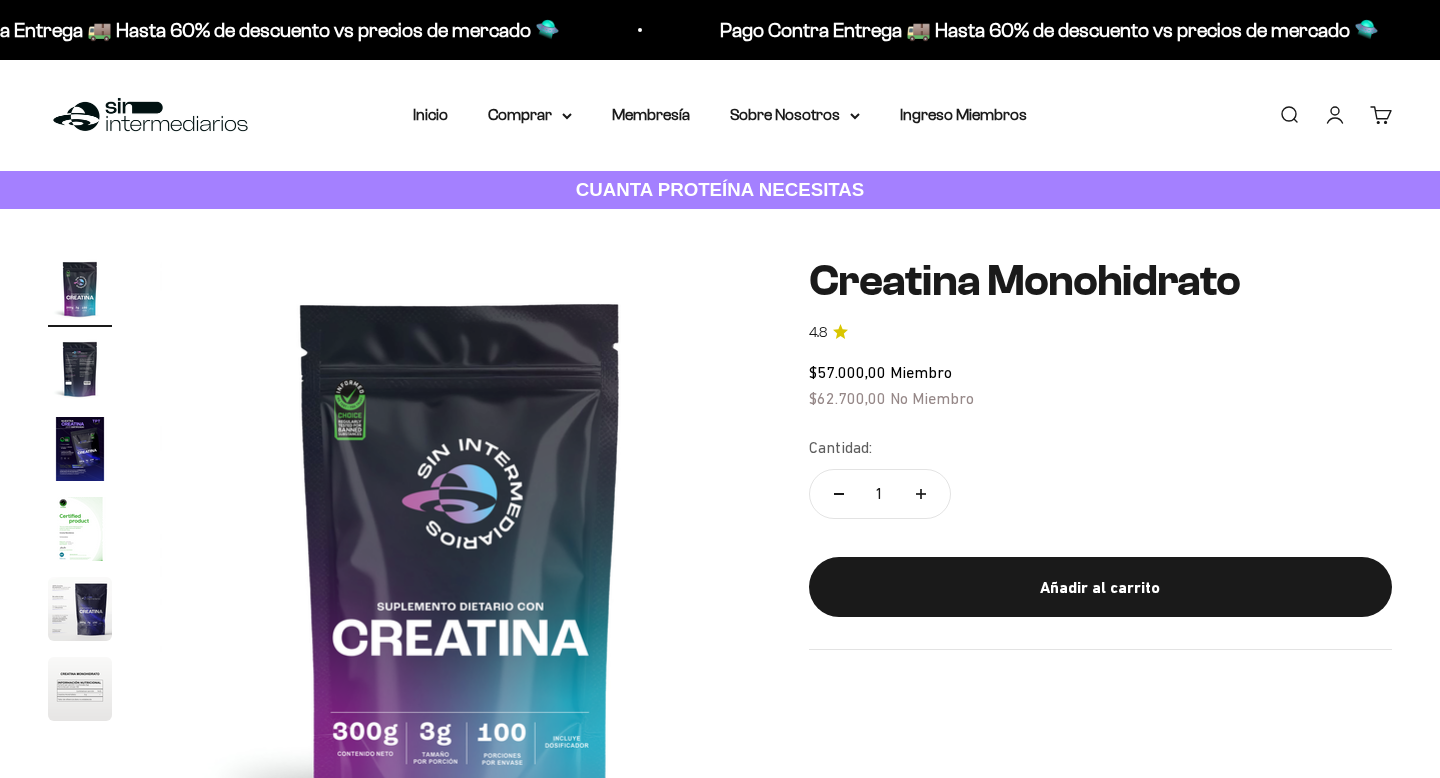 scroll, scrollTop: 0, scrollLeft: 0, axis: both 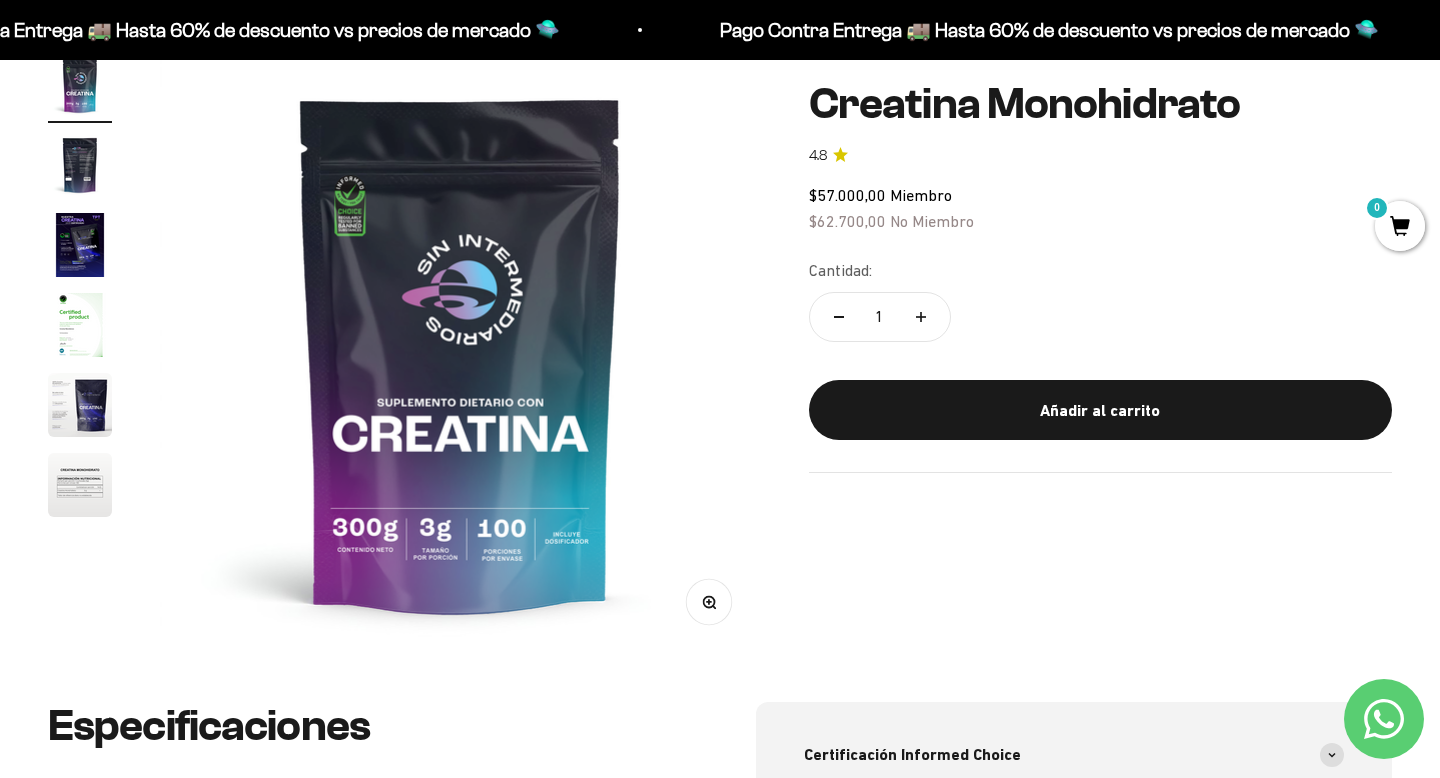 click at bounding box center [80, 325] 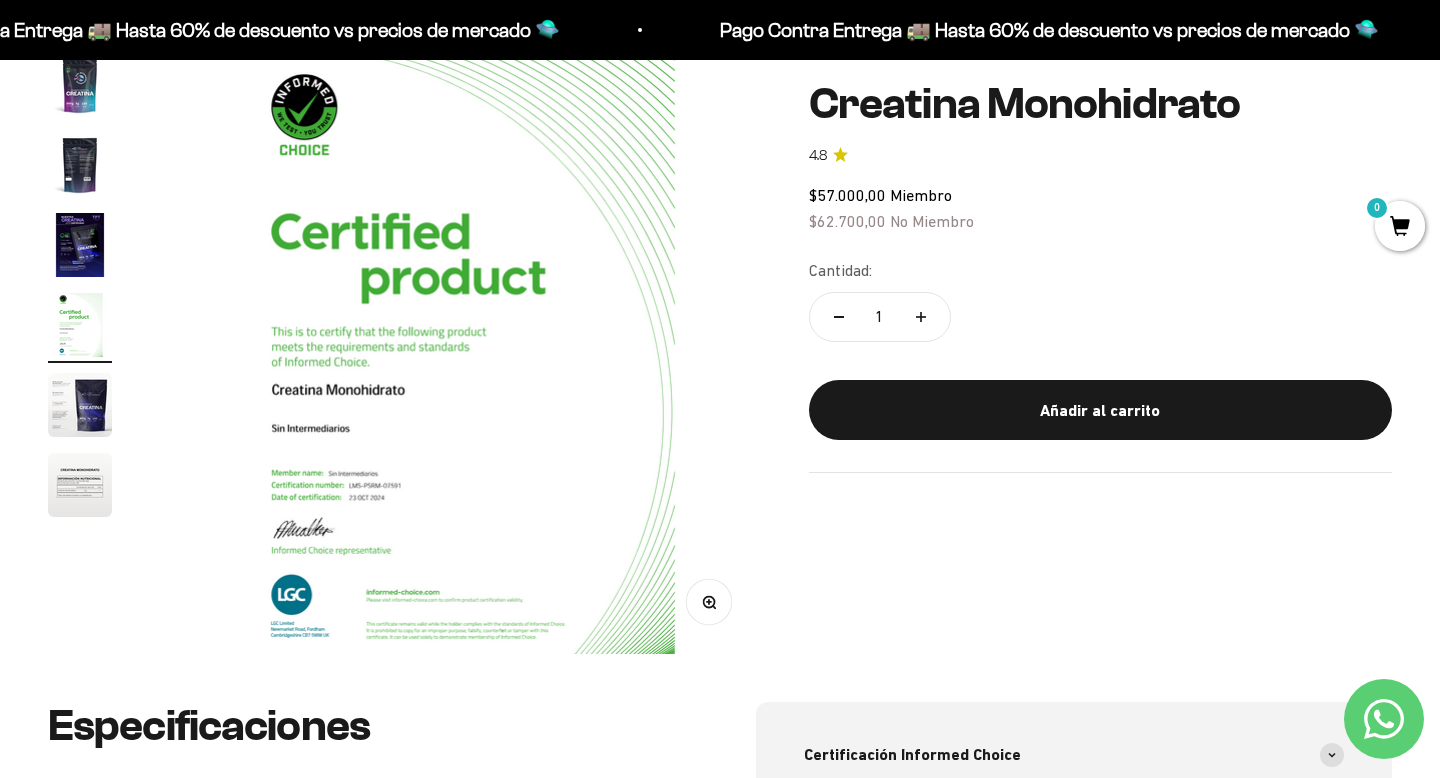 scroll, scrollTop: 0, scrollLeft: 1874, axis: horizontal 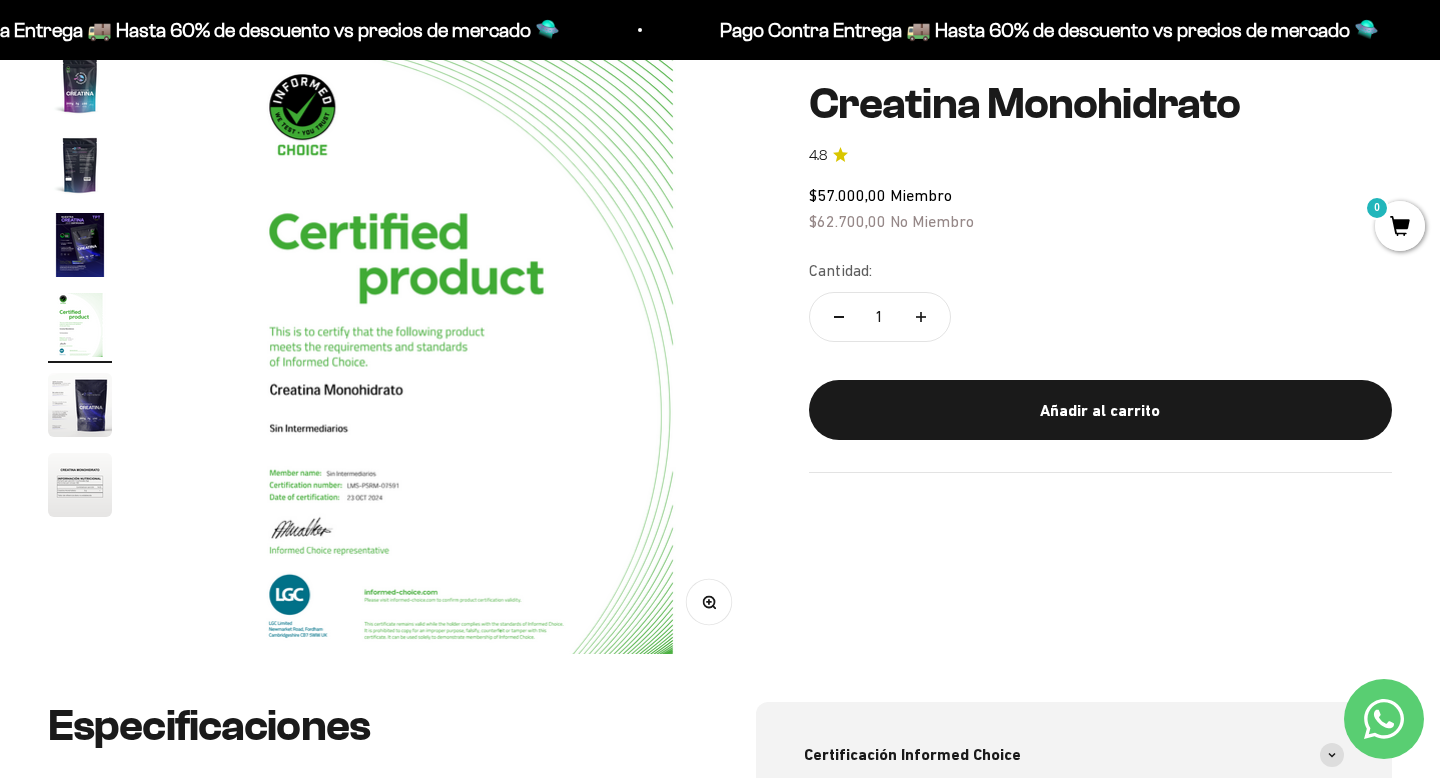 click at bounding box center (80, 405) 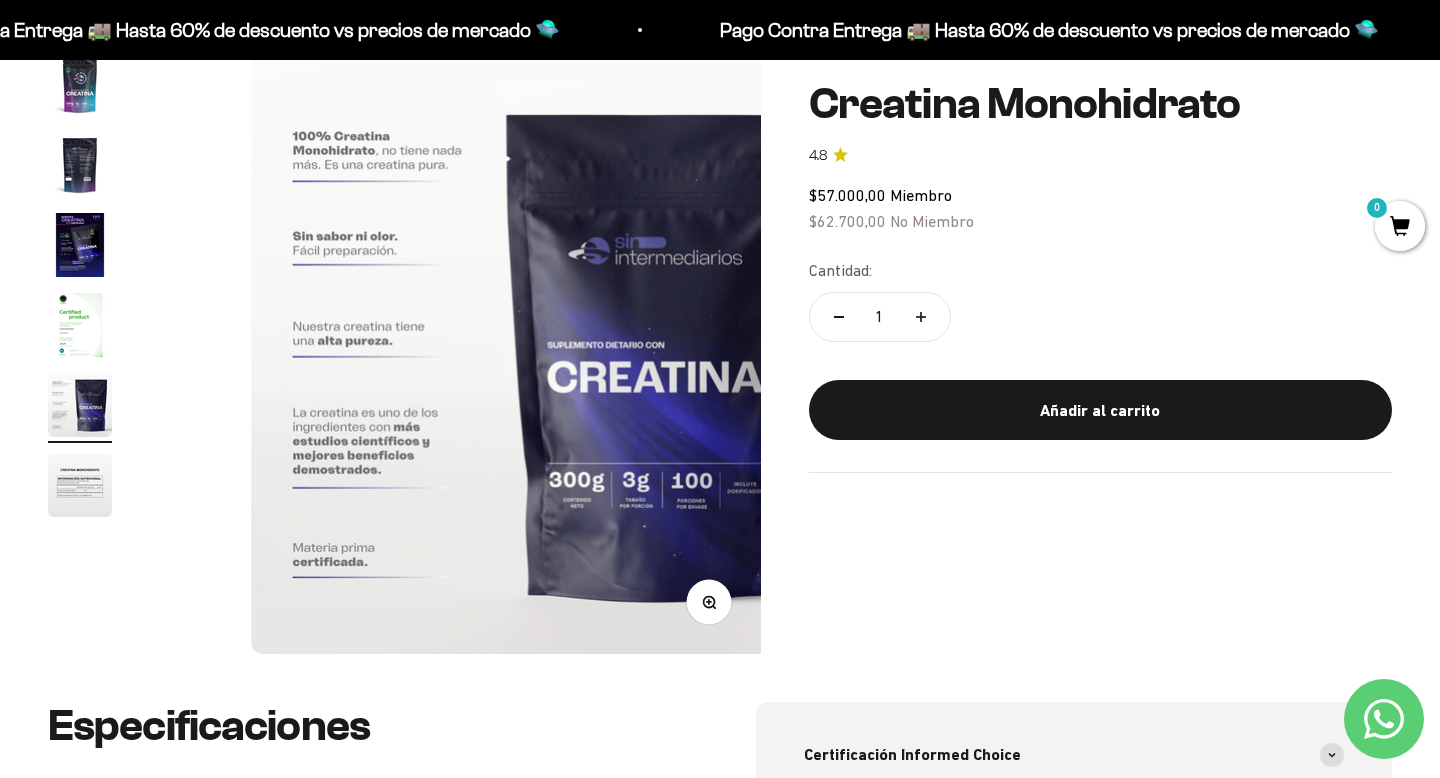 scroll, scrollTop: 0, scrollLeft: 2499, axis: horizontal 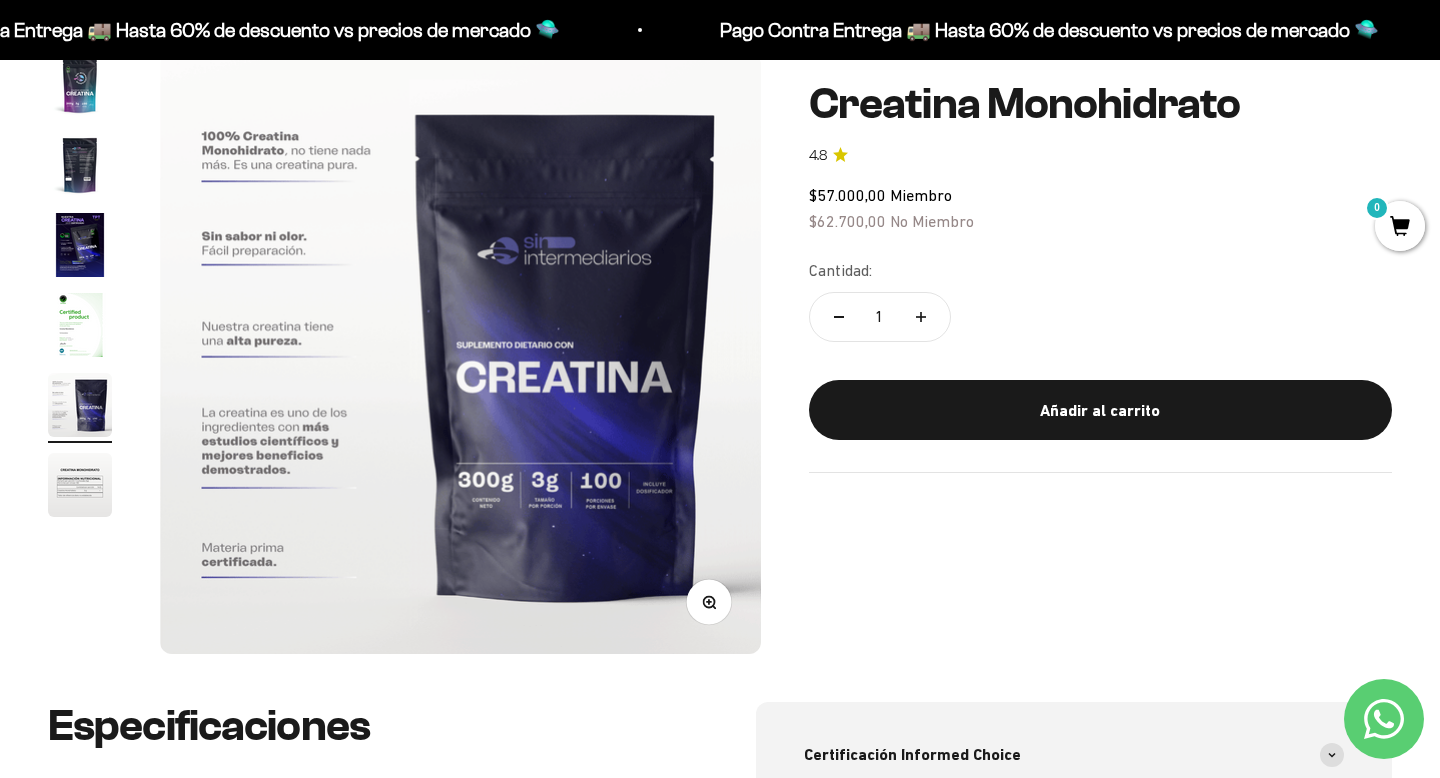 click at bounding box center (80, 485) 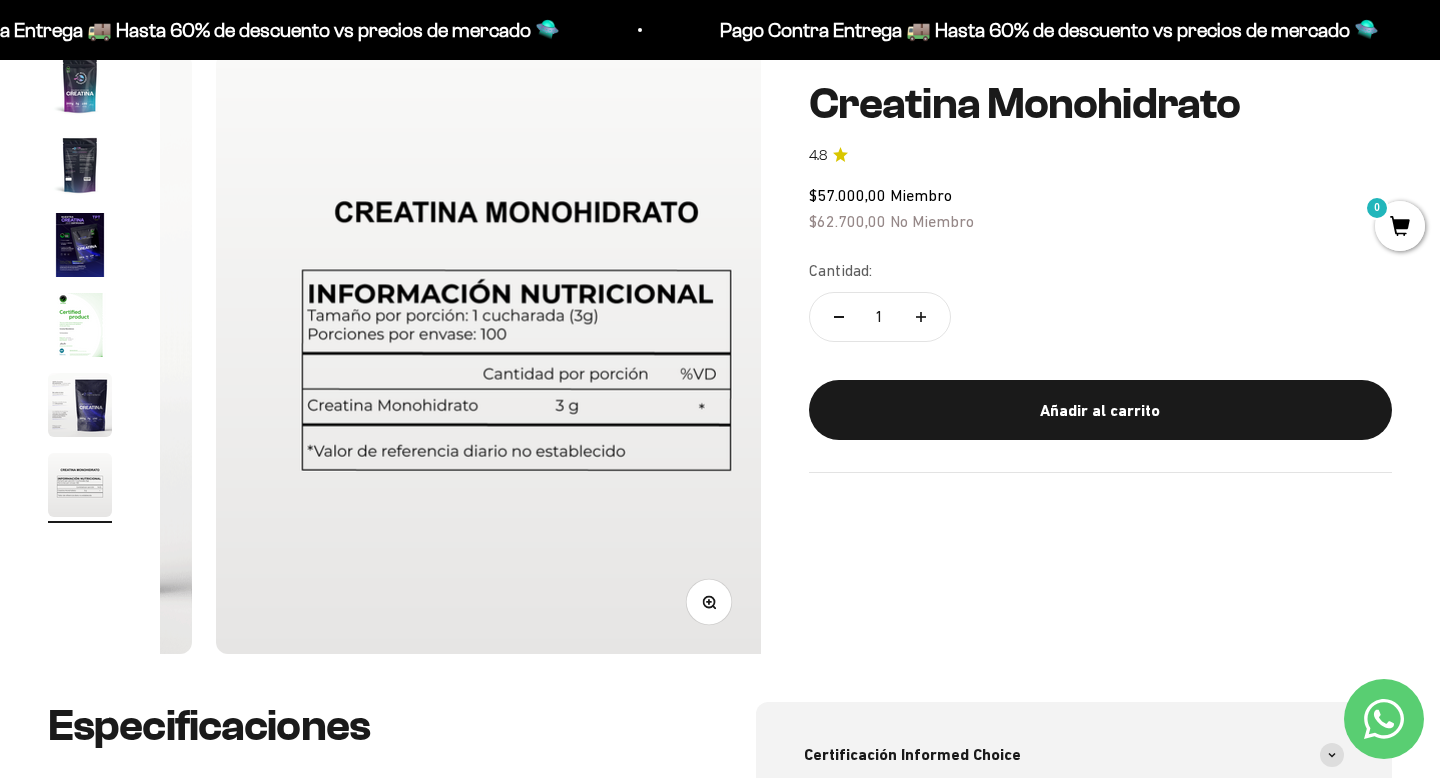 scroll, scrollTop: 0, scrollLeft: 3124, axis: horizontal 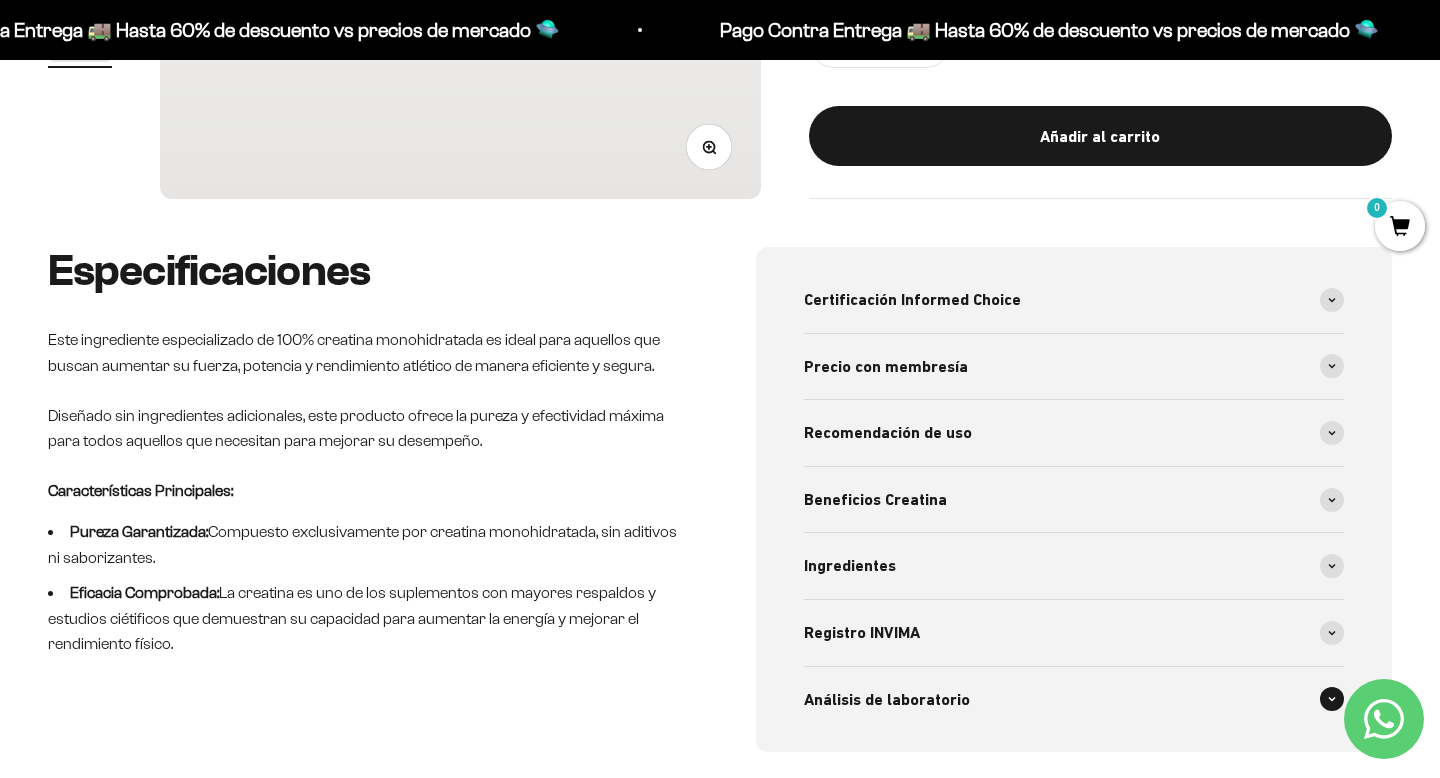 click on "Análisis de laboratorio" at bounding box center (1074, 700) 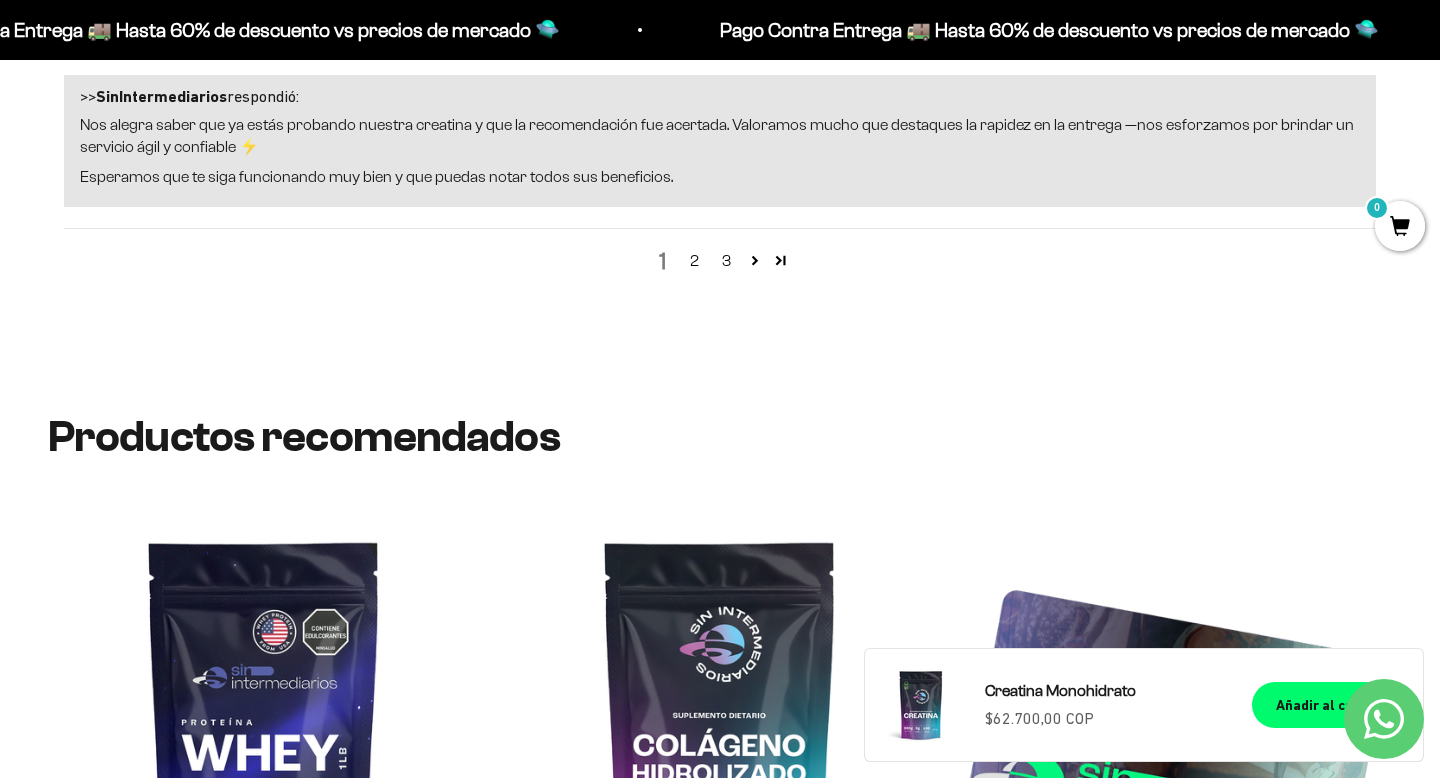 scroll, scrollTop: 3088, scrollLeft: 0, axis: vertical 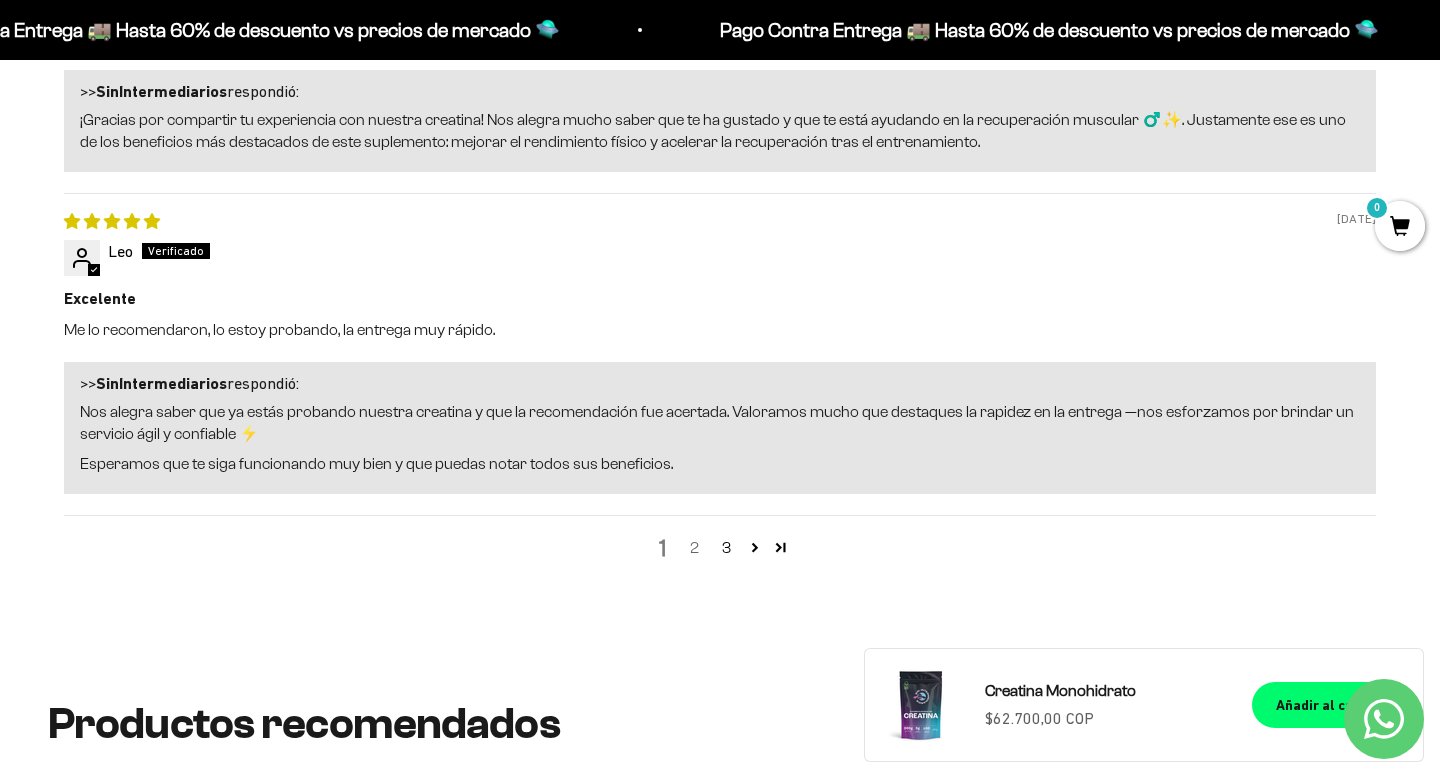 click on "2" at bounding box center [694, 548] 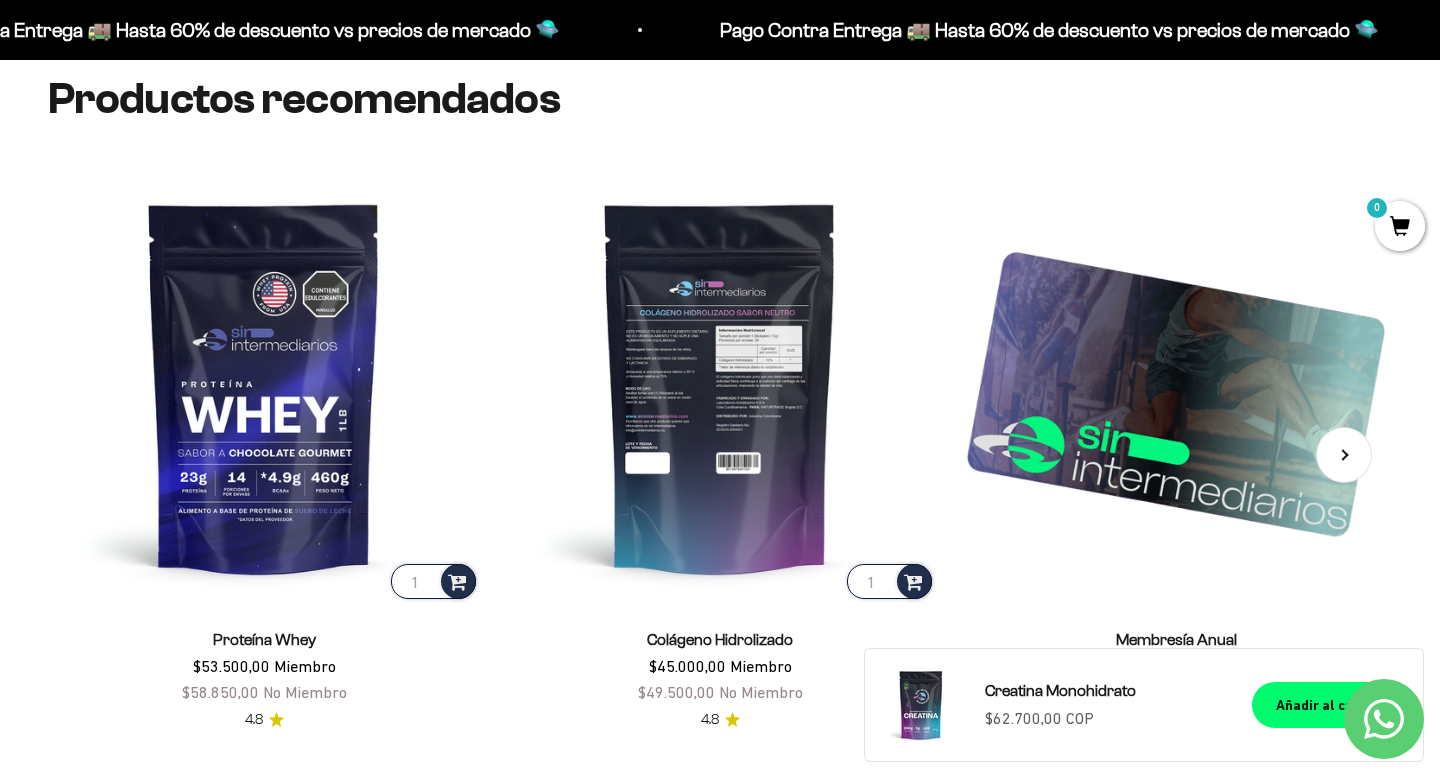 scroll, scrollTop: 2288, scrollLeft: 0, axis: vertical 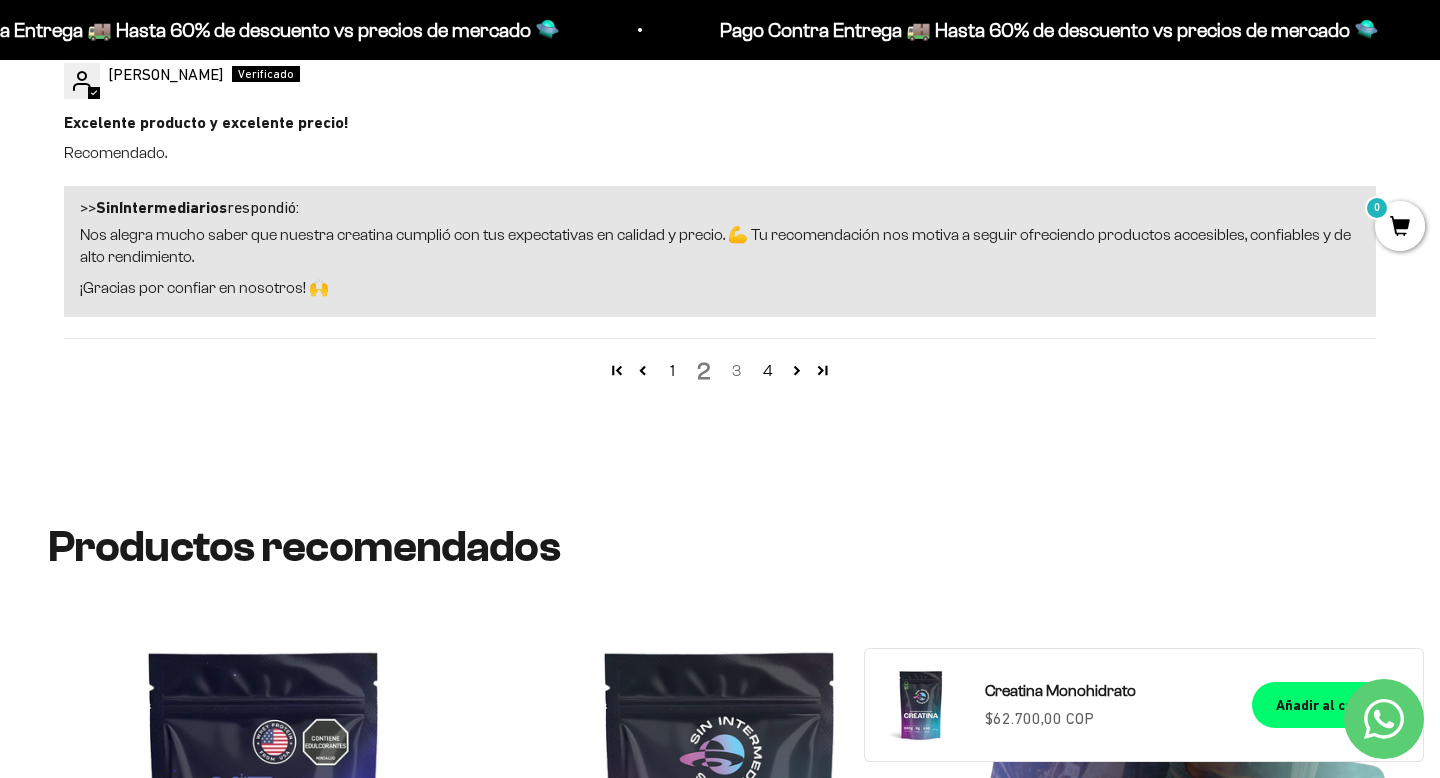 click on "3" at bounding box center (736, 371) 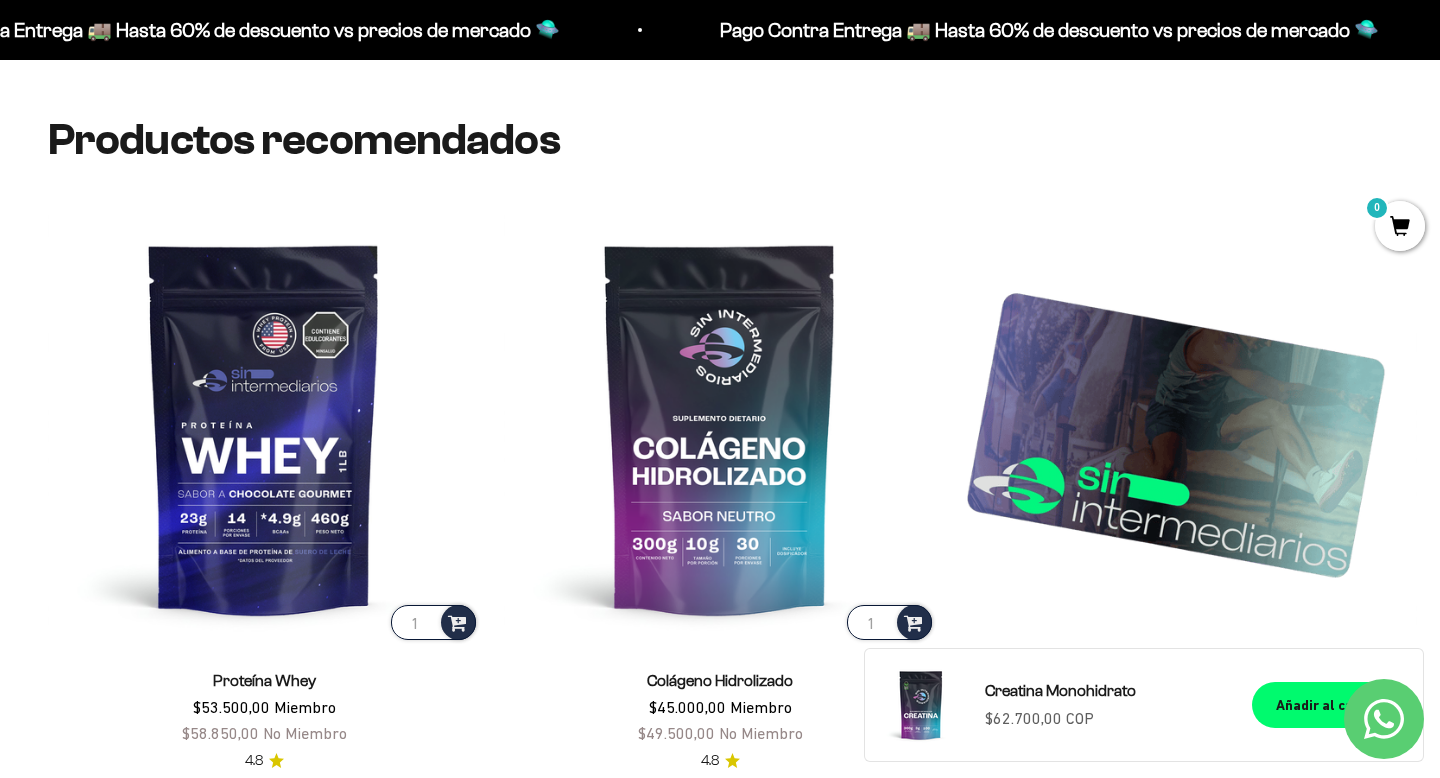 scroll, scrollTop: 2288, scrollLeft: 0, axis: vertical 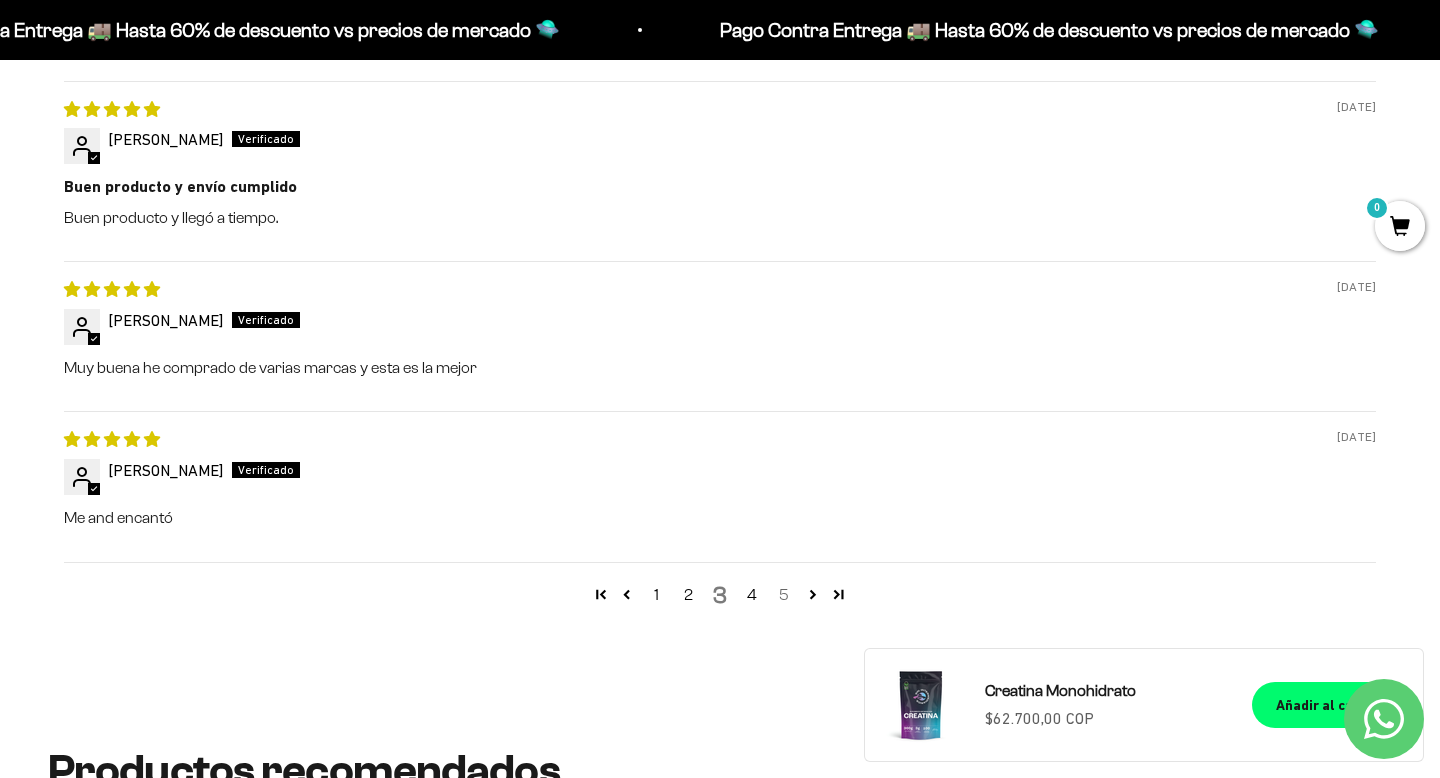 click on "5" at bounding box center [784, 595] 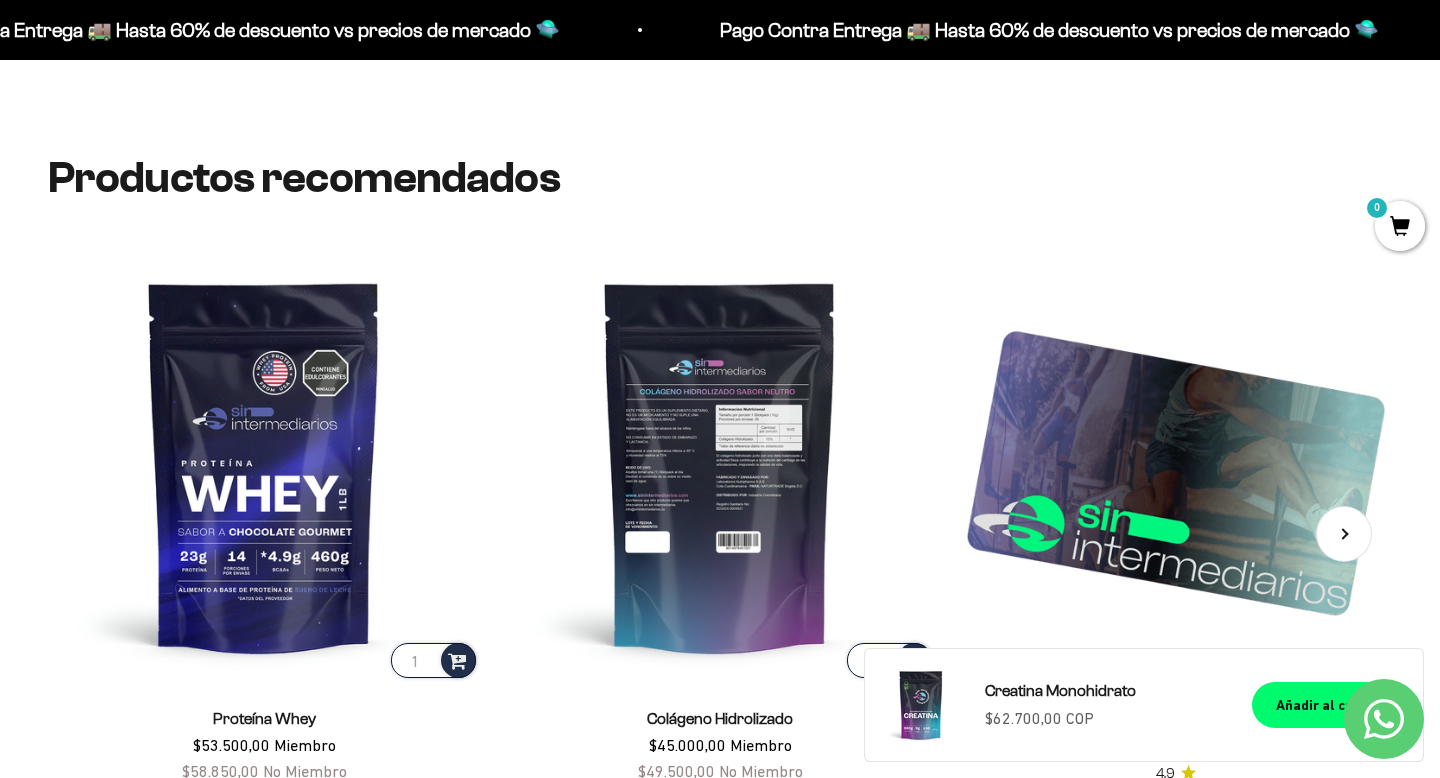 scroll, scrollTop: 2288, scrollLeft: 0, axis: vertical 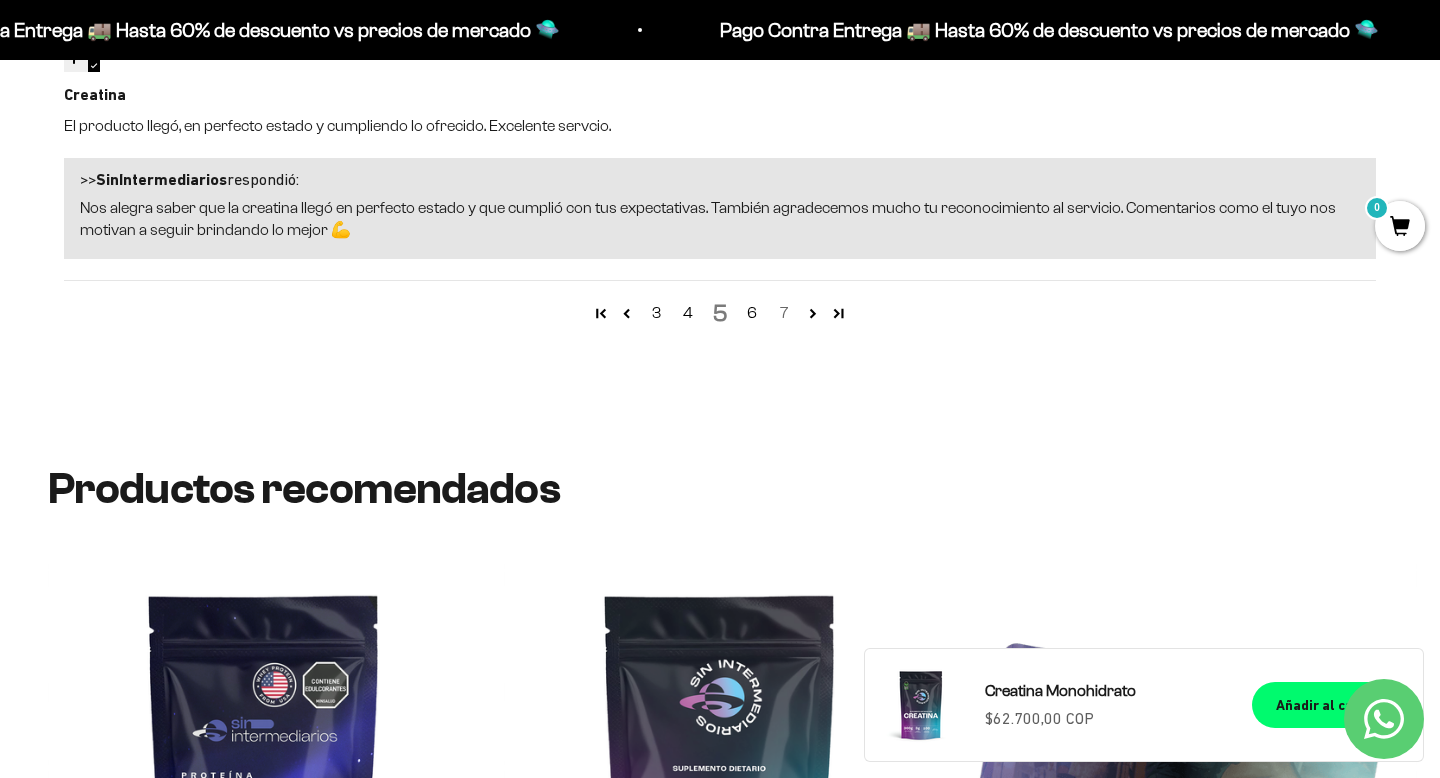 click on "7" at bounding box center [784, 313] 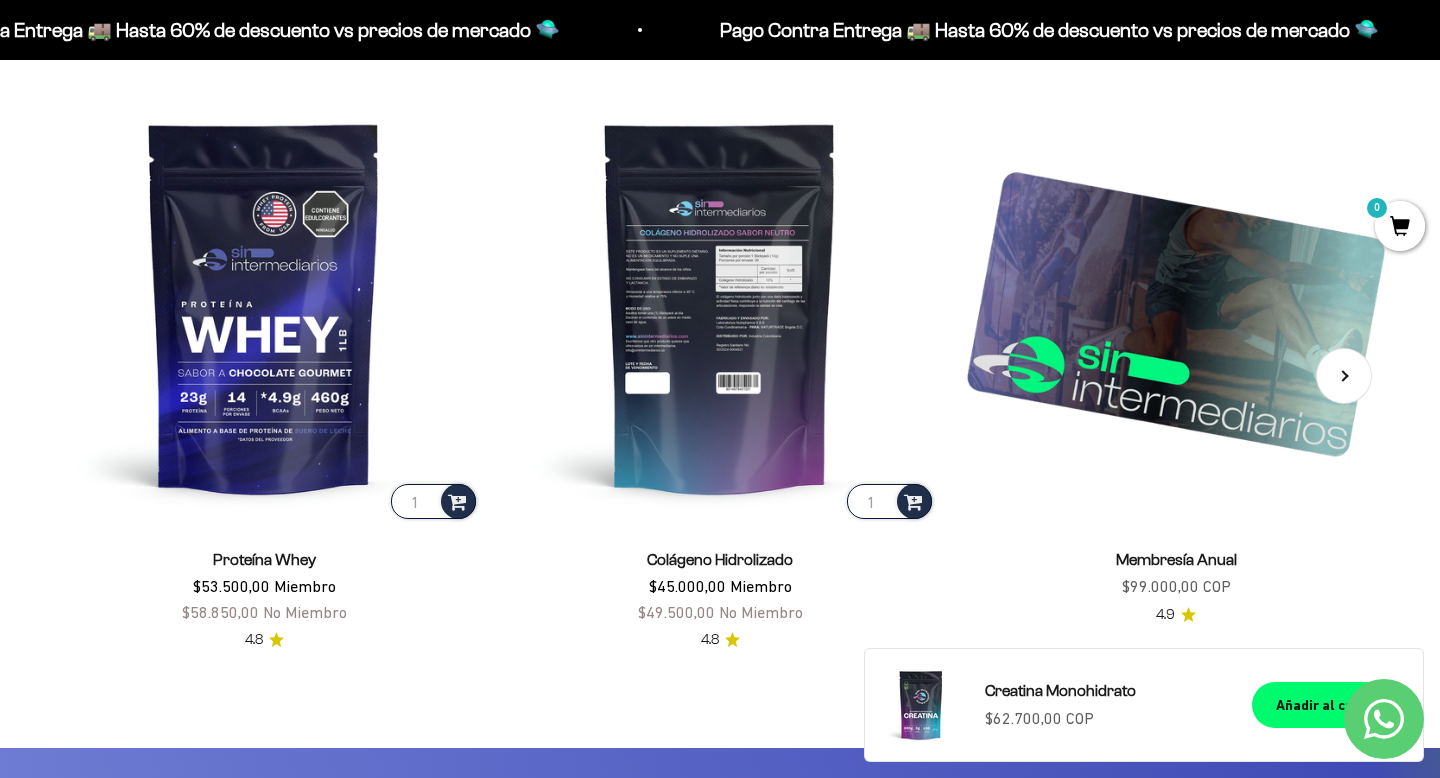 scroll, scrollTop: 2288, scrollLeft: 0, axis: vertical 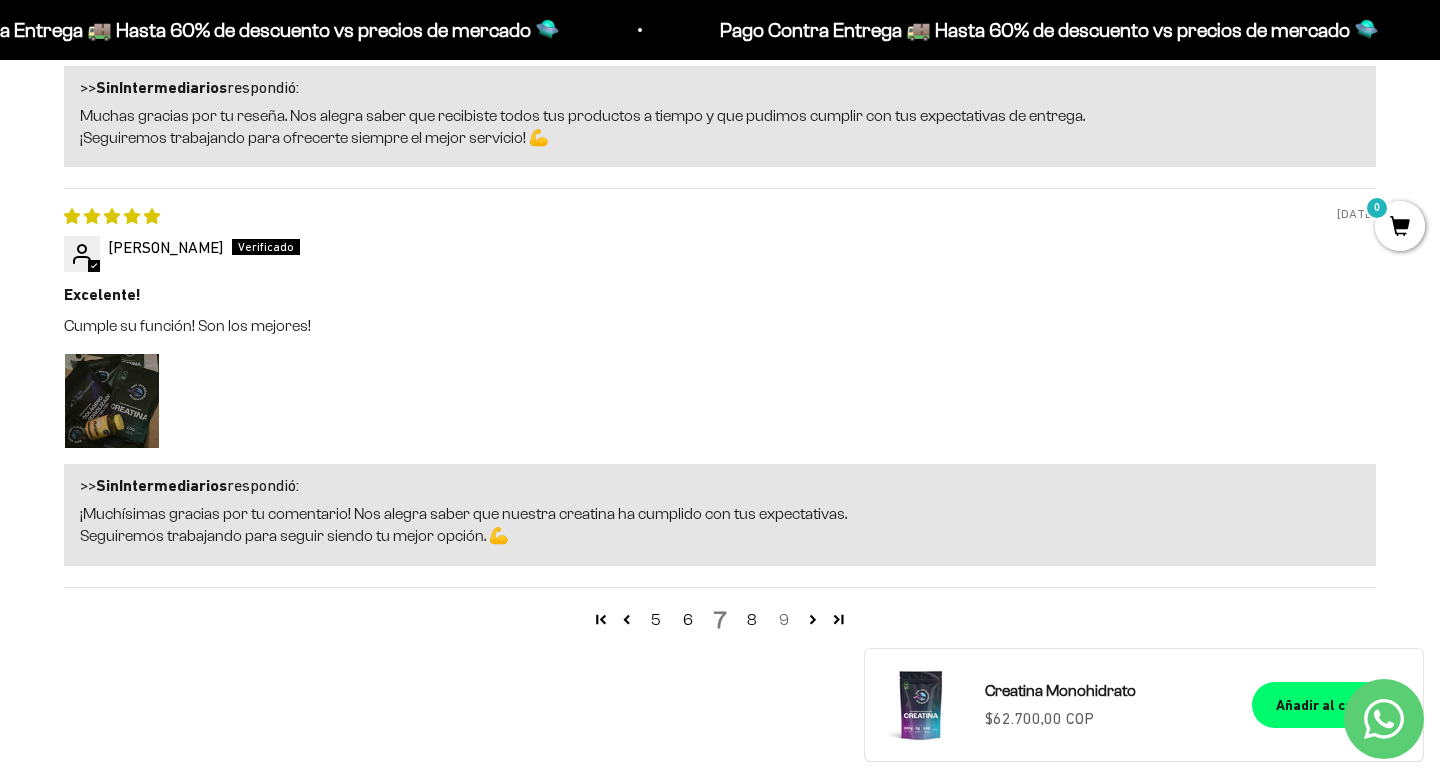click on "9" at bounding box center (784, 620) 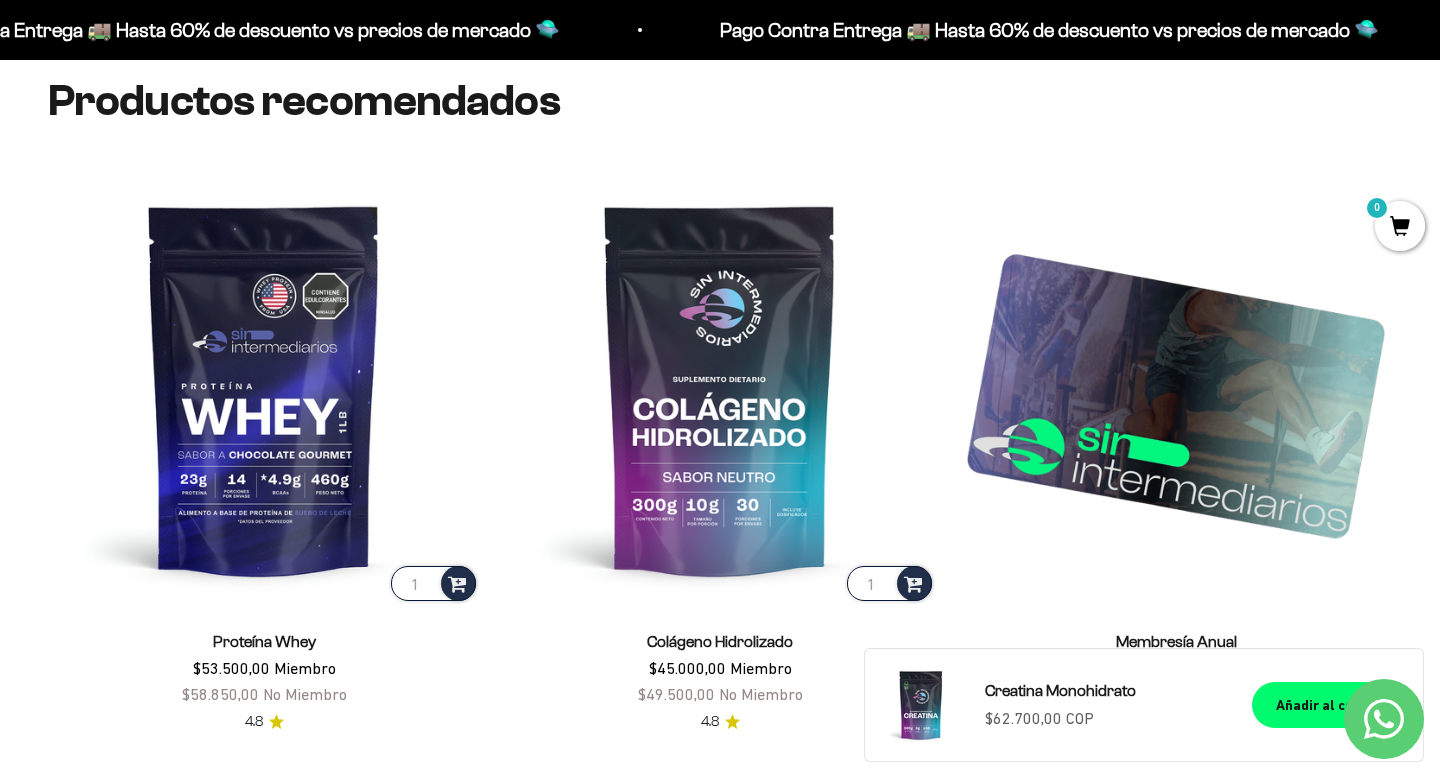 scroll, scrollTop: 2288, scrollLeft: 0, axis: vertical 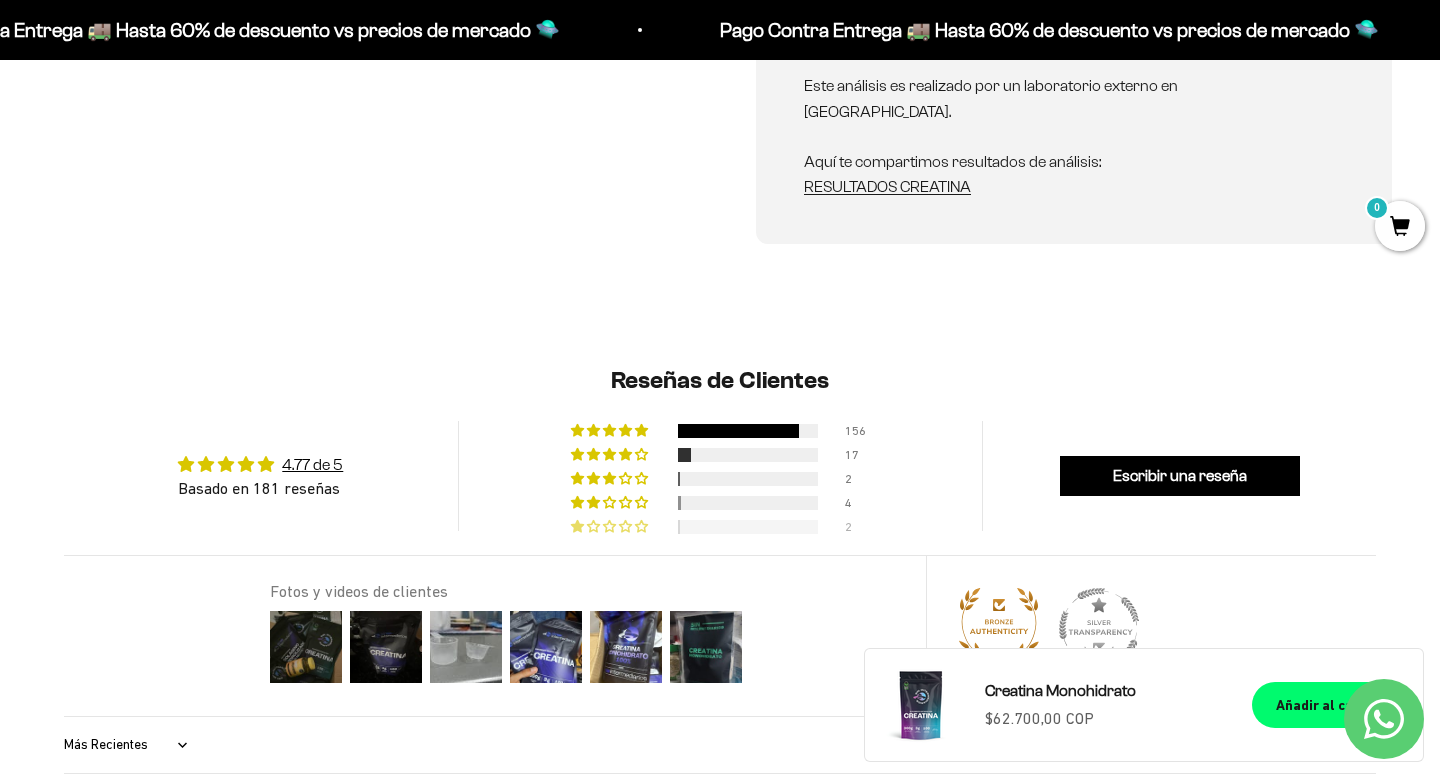 click on "2" at bounding box center [857, 527] 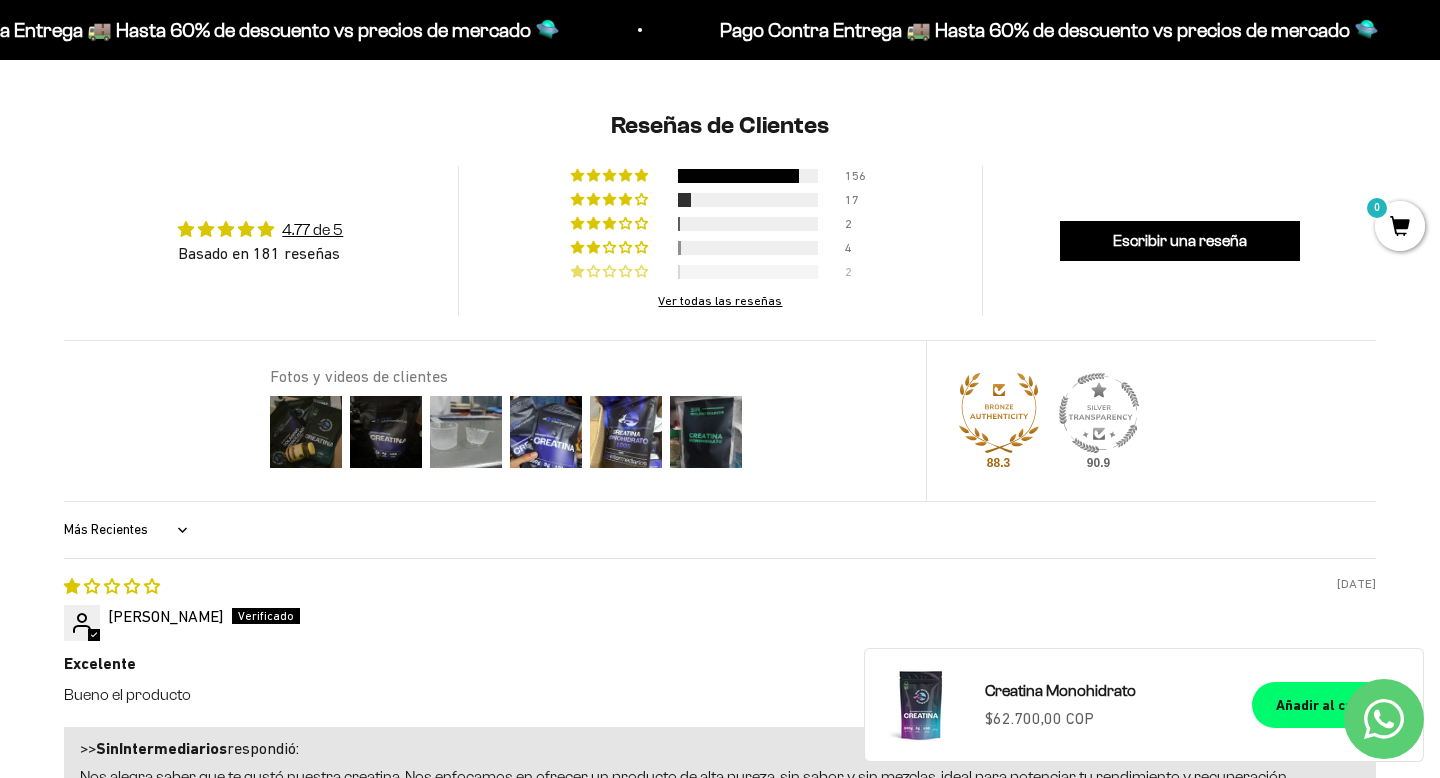 scroll, scrollTop: 1702, scrollLeft: 0, axis: vertical 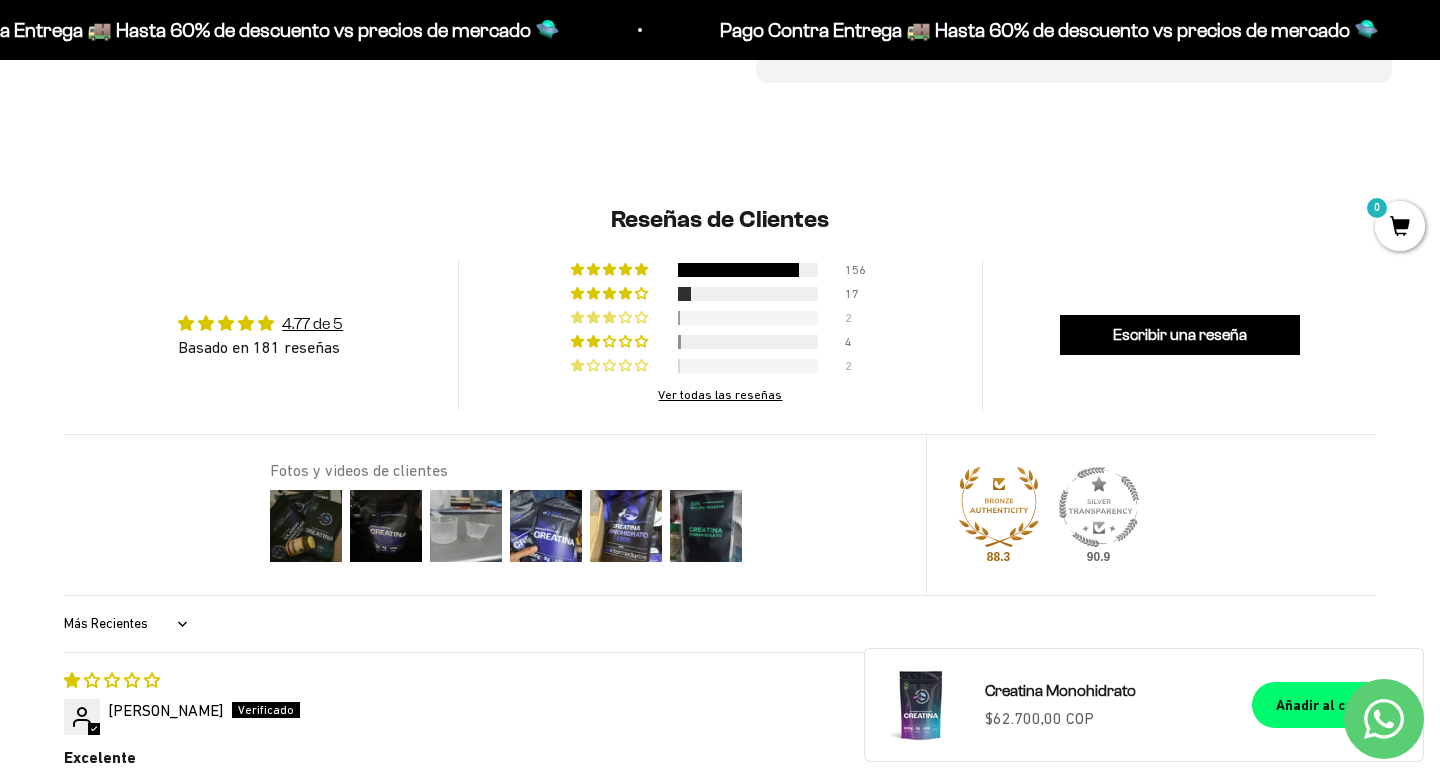 click on "2" at bounding box center (857, 318) 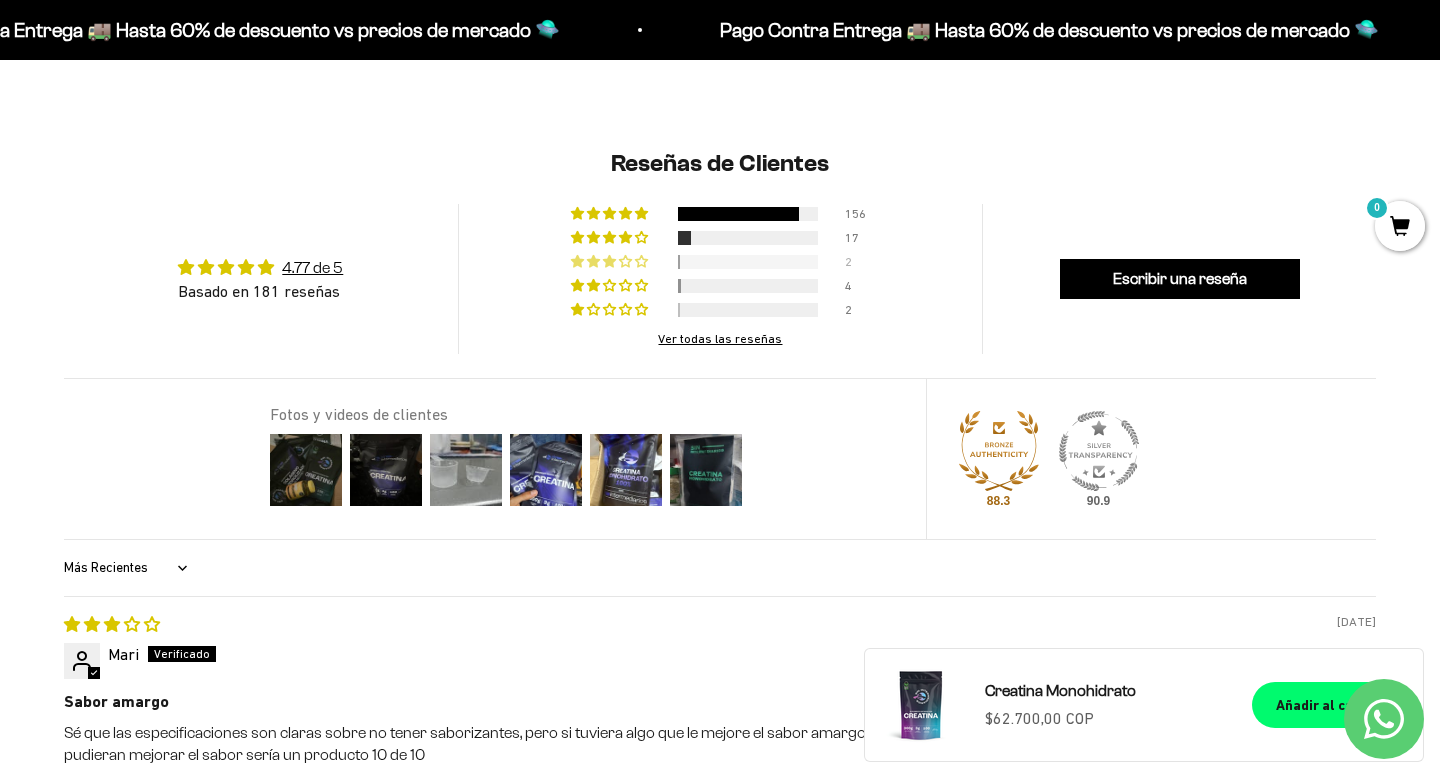scroll, scrollTop: 1748, scrollLeft: 0, axis: vertical 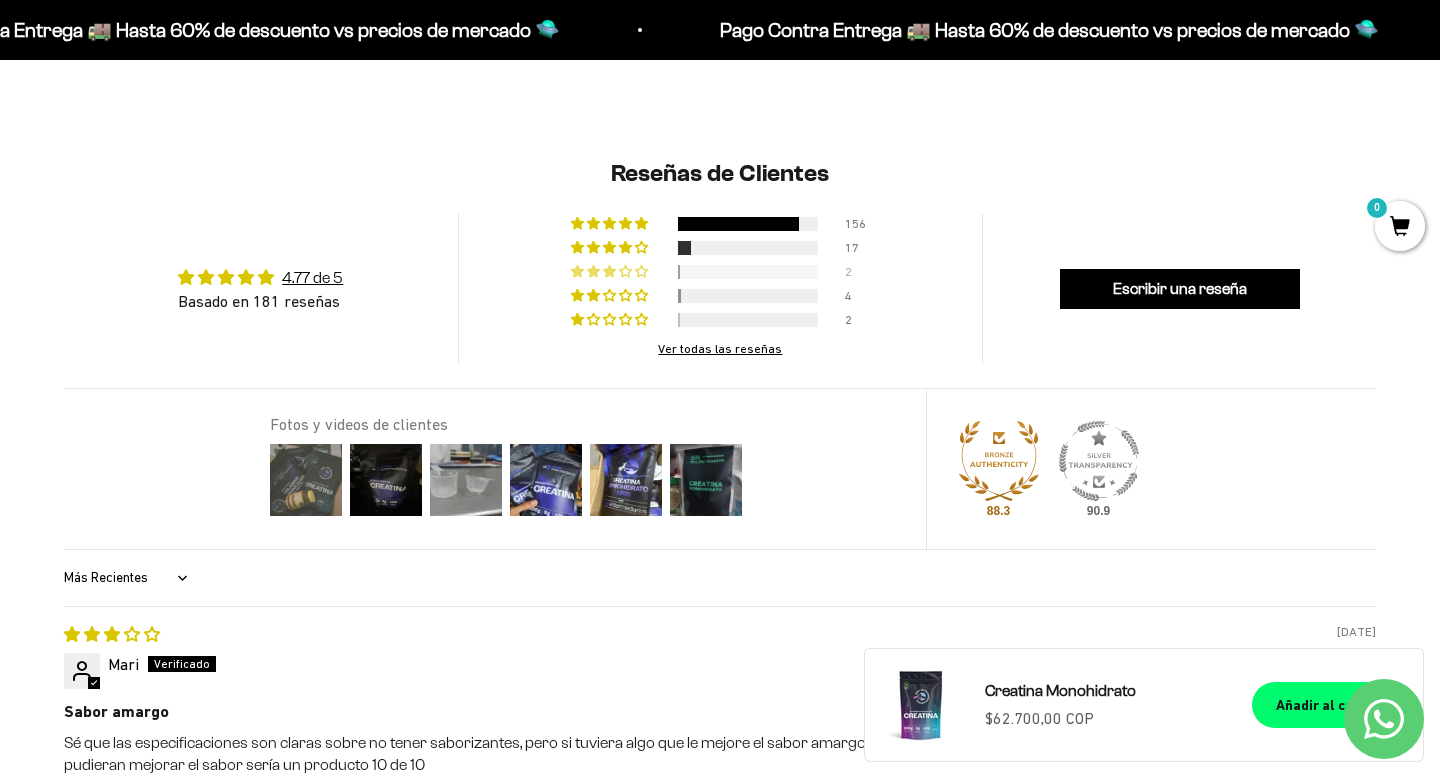 click at bounding box center [306, 480] 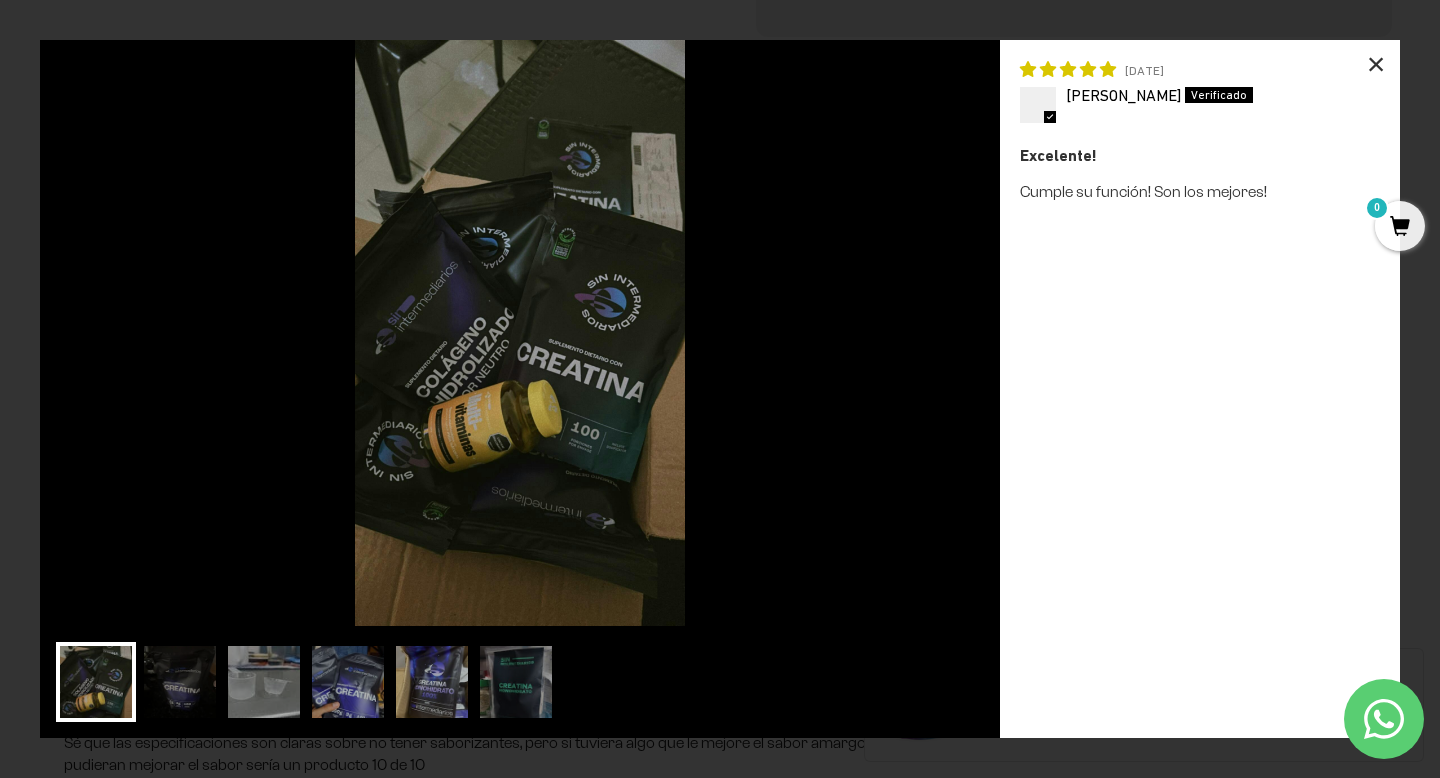 click on "×" at bounding box center [1376, 64] 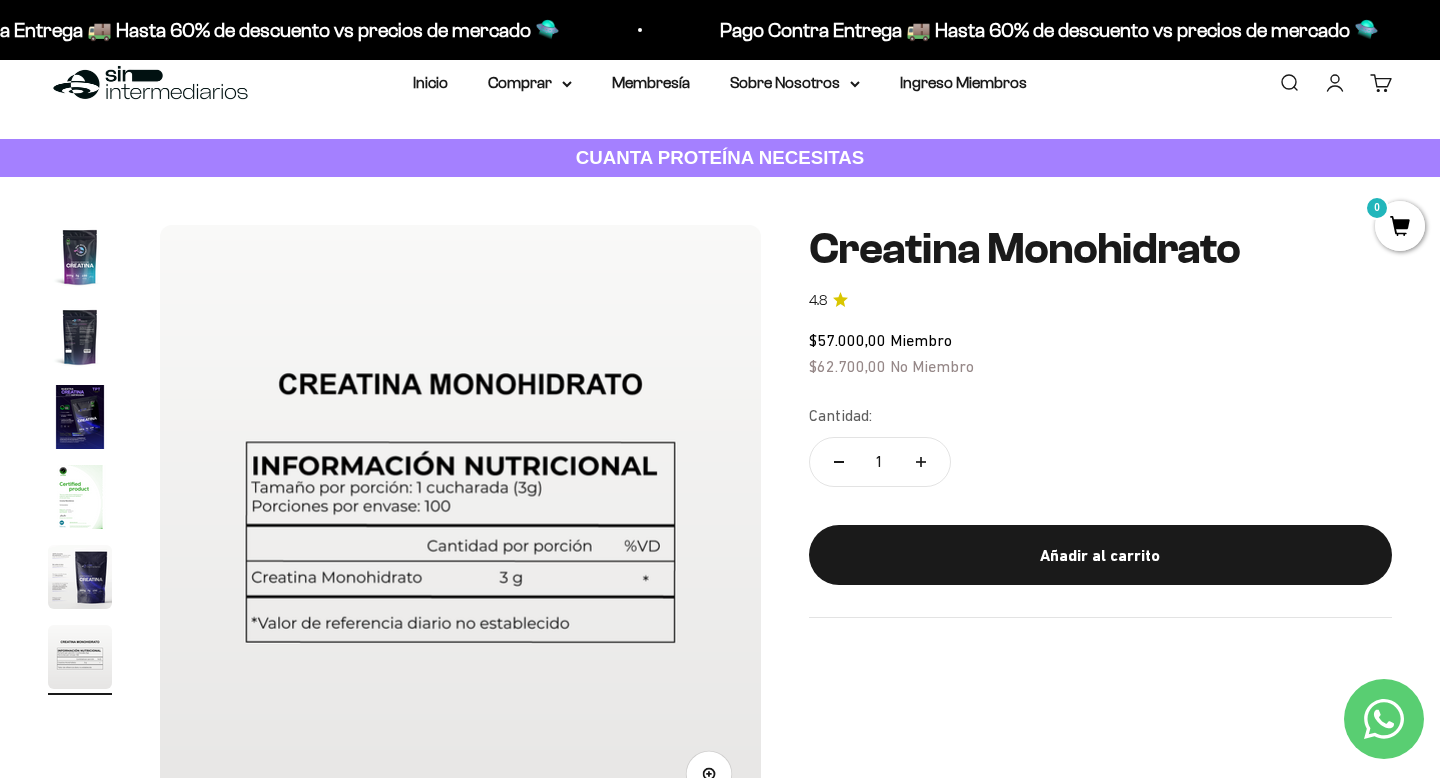 scroll, scrollTop: 0, scrollLeft: 0, axis: both 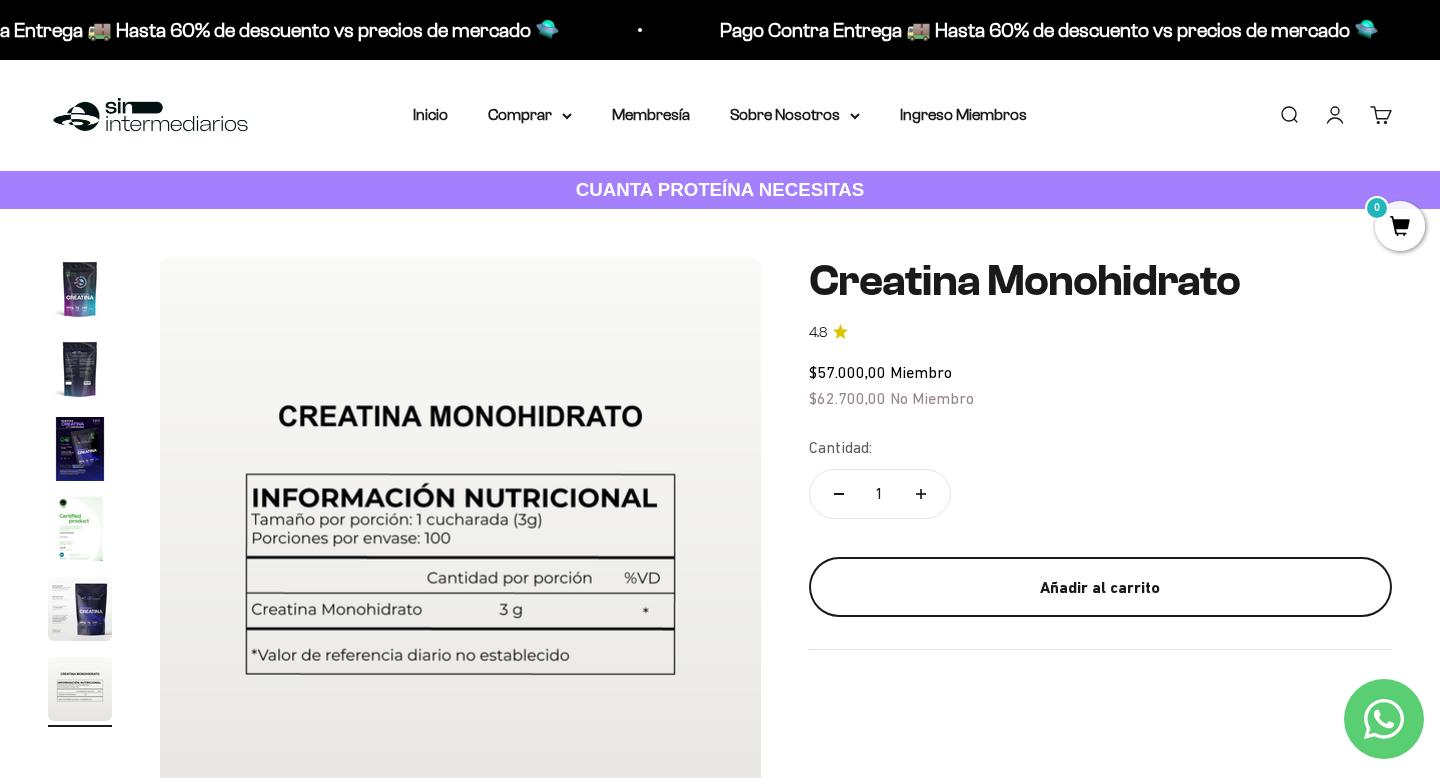 click on "Añadir al carrito" at bounding box center [1100, 588] 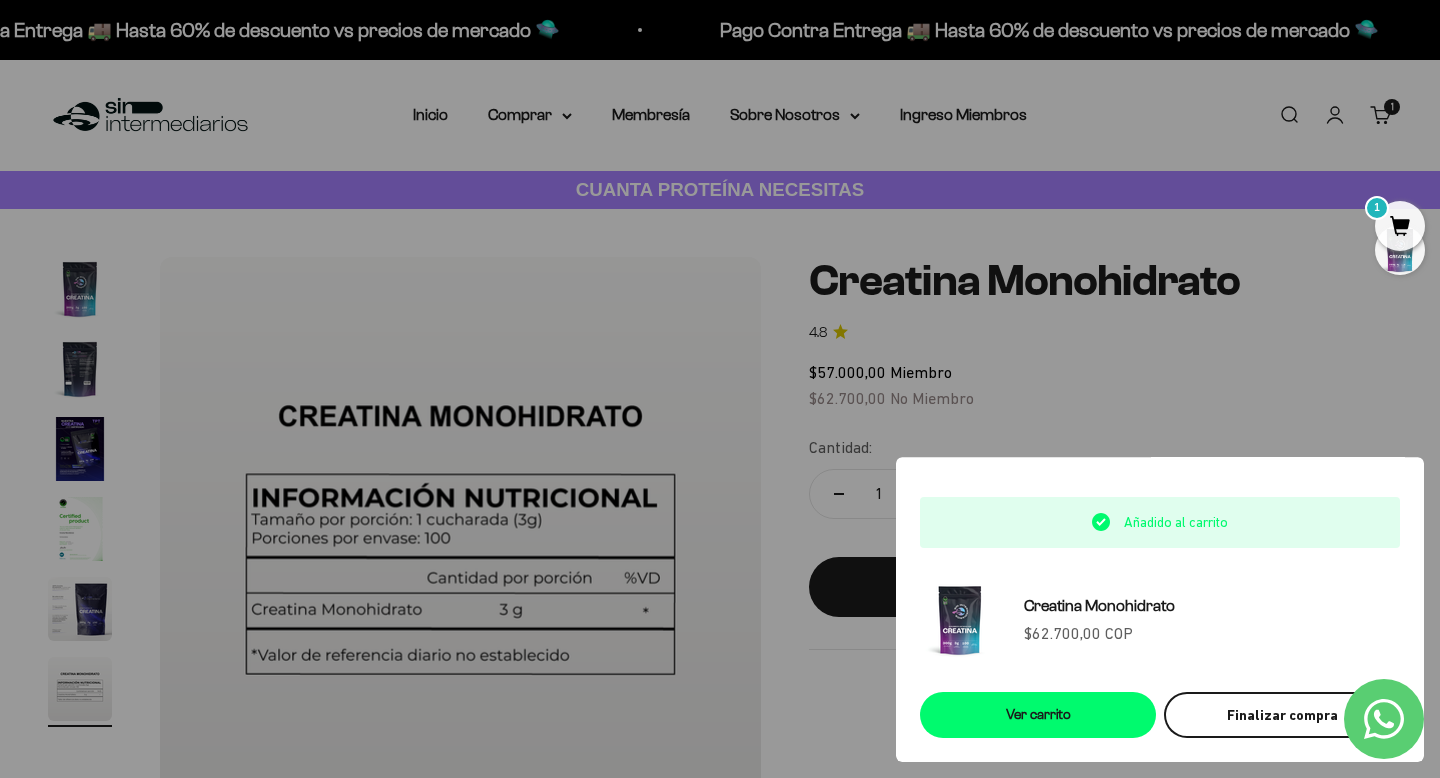 click on "Finalizar compra" at bounding box center [1282, 715] 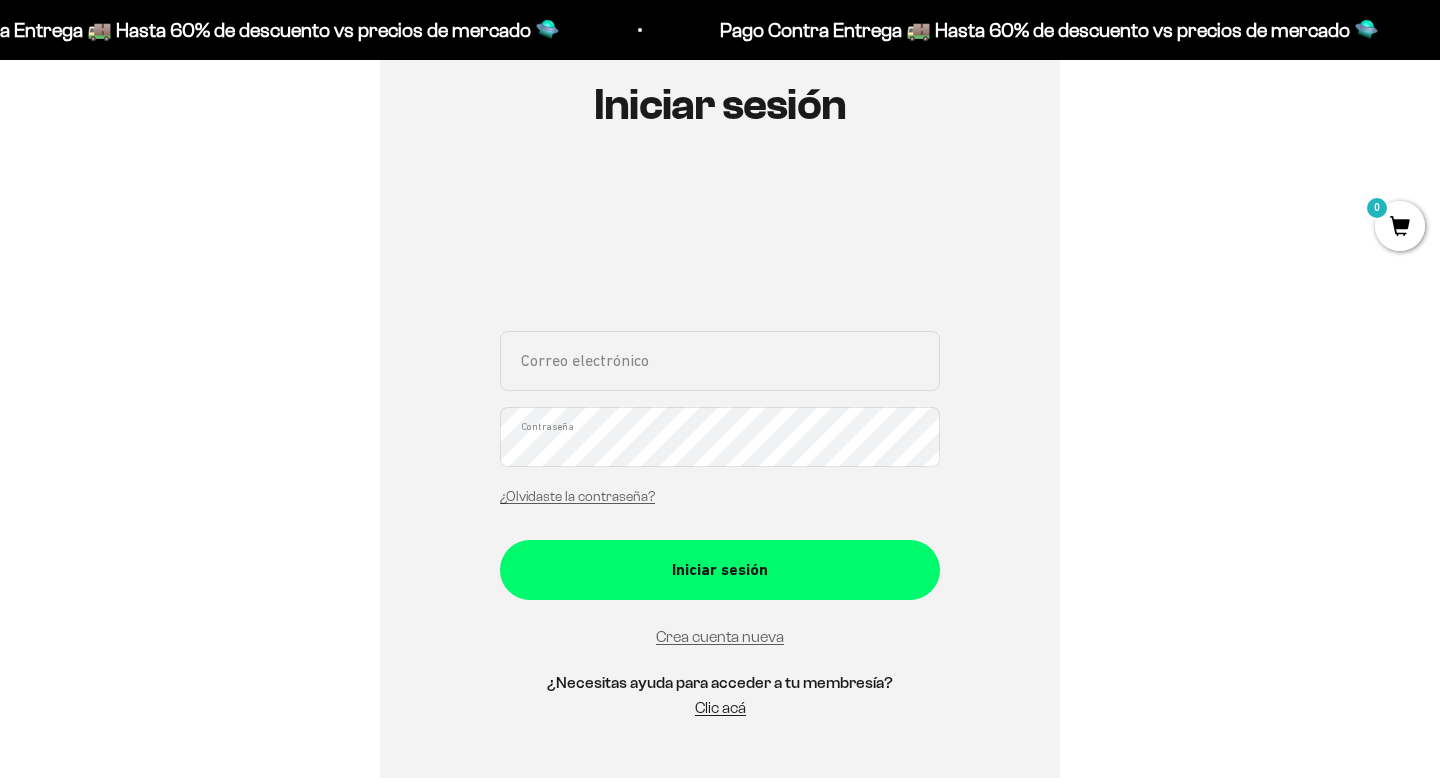 scroll, scrollTop: 121, scrollLeft: 0, axis: vertical 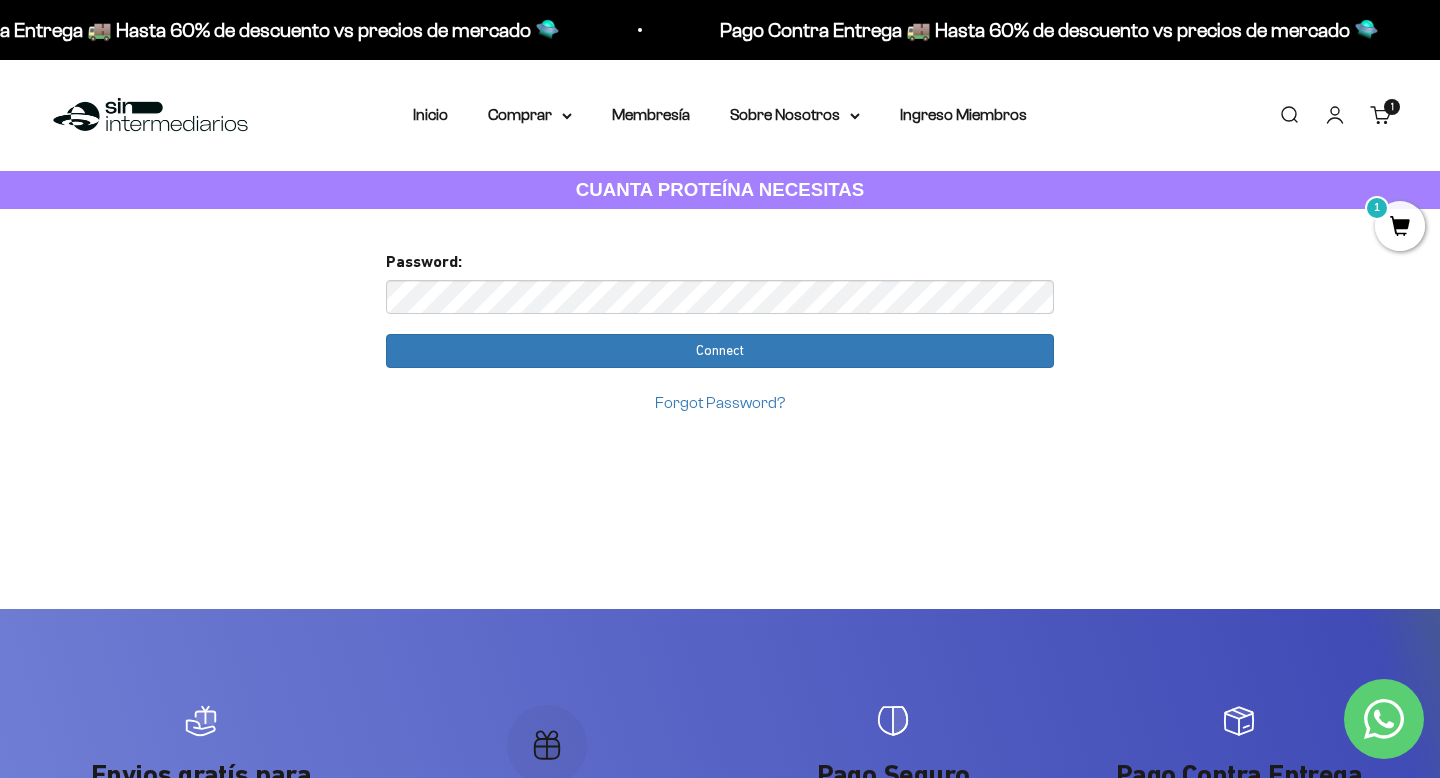 click on "Password:
Connect
Forgot Password?" at bounding box center (720, 332) 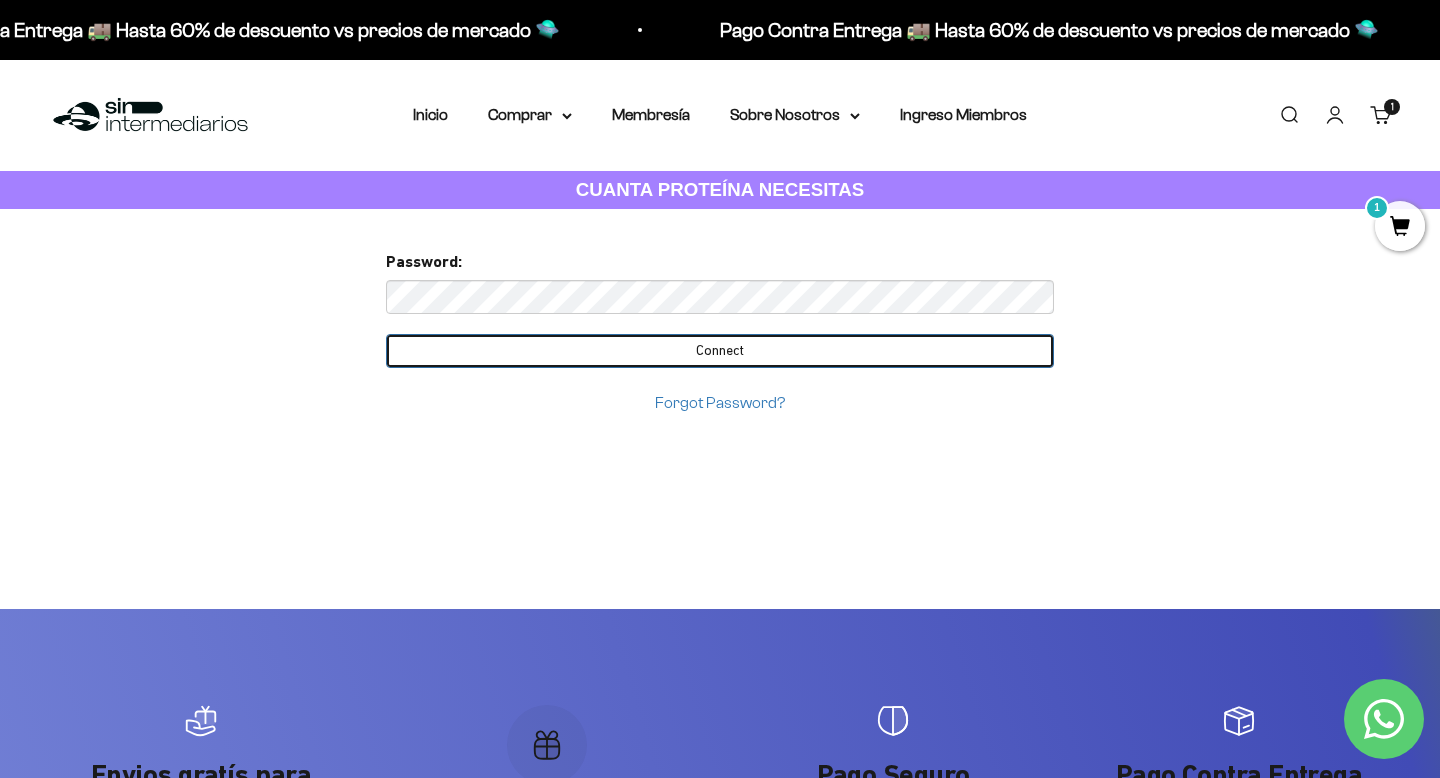 click on "Connect" at bounding box center [720, 351] 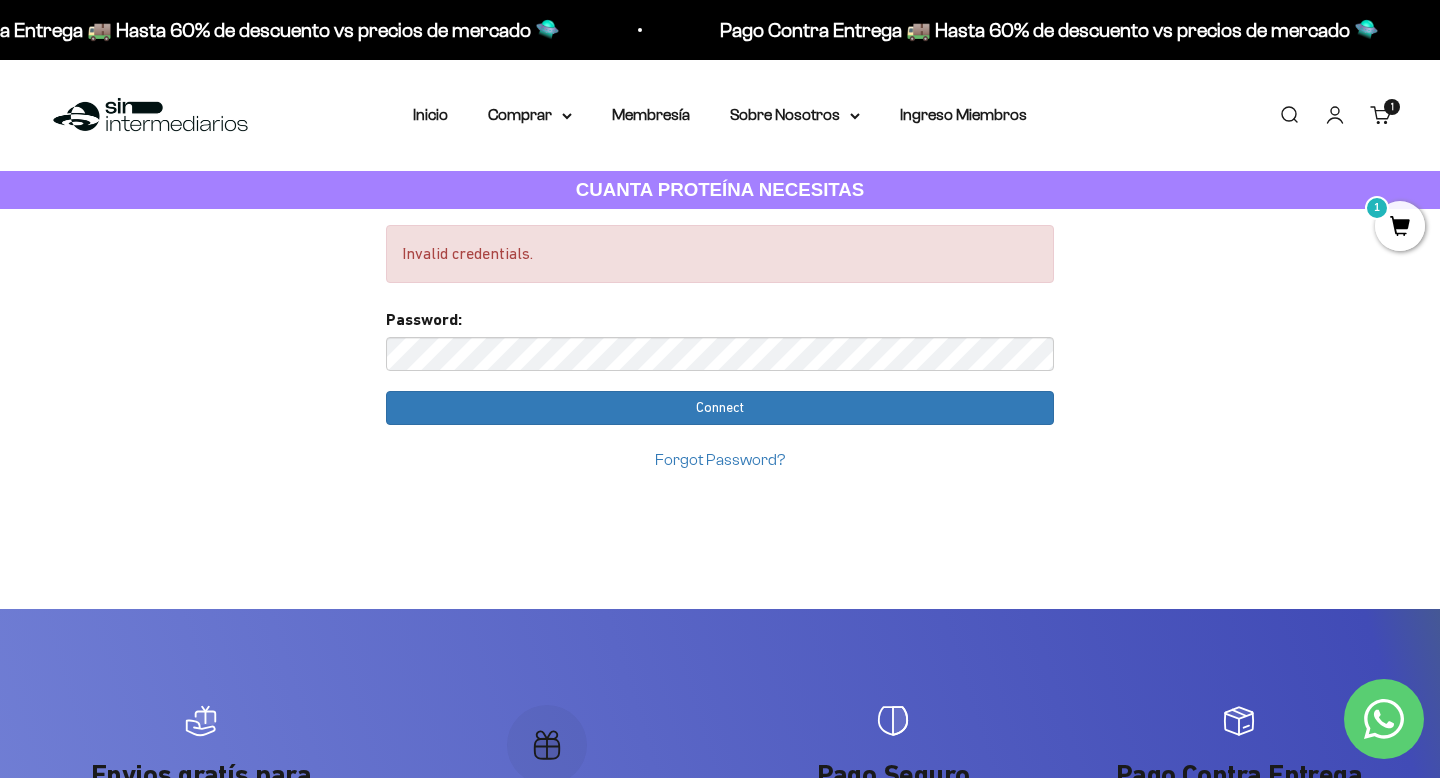 click on "1" at bounding box center [1400, 226] 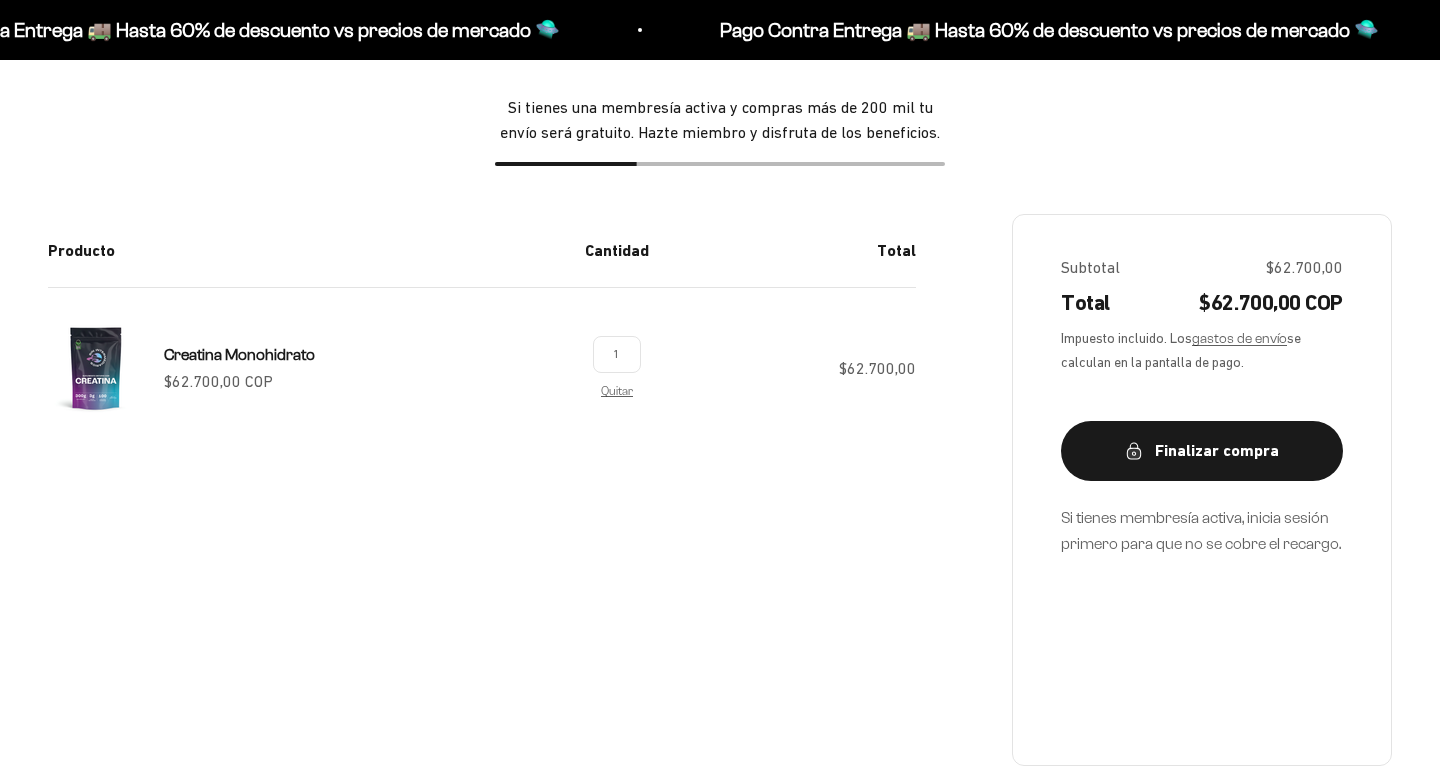 scroll, scrollTop: 250, scrollLeft: 0, axis: vertical 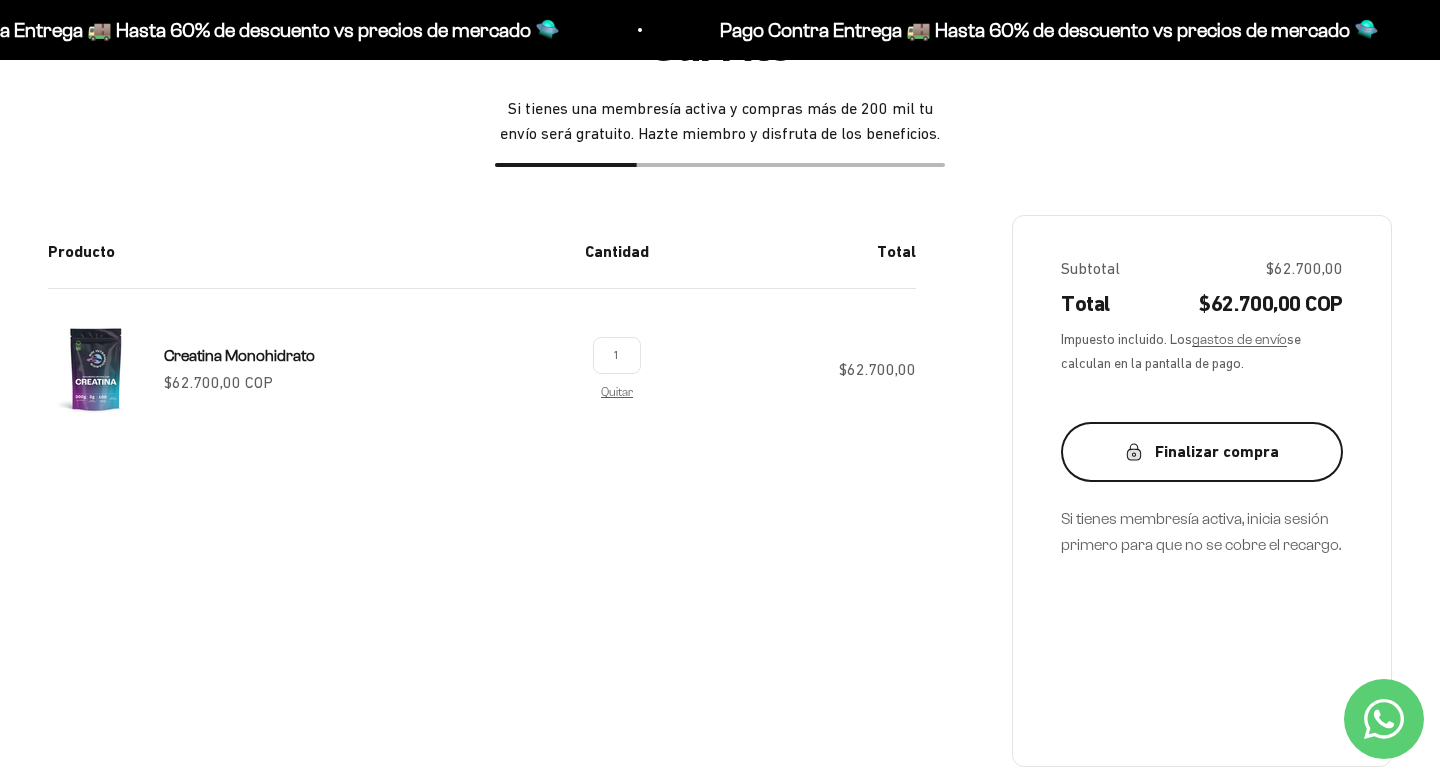 click on "Finalizar compra" at bounding box center [1202, 452] 